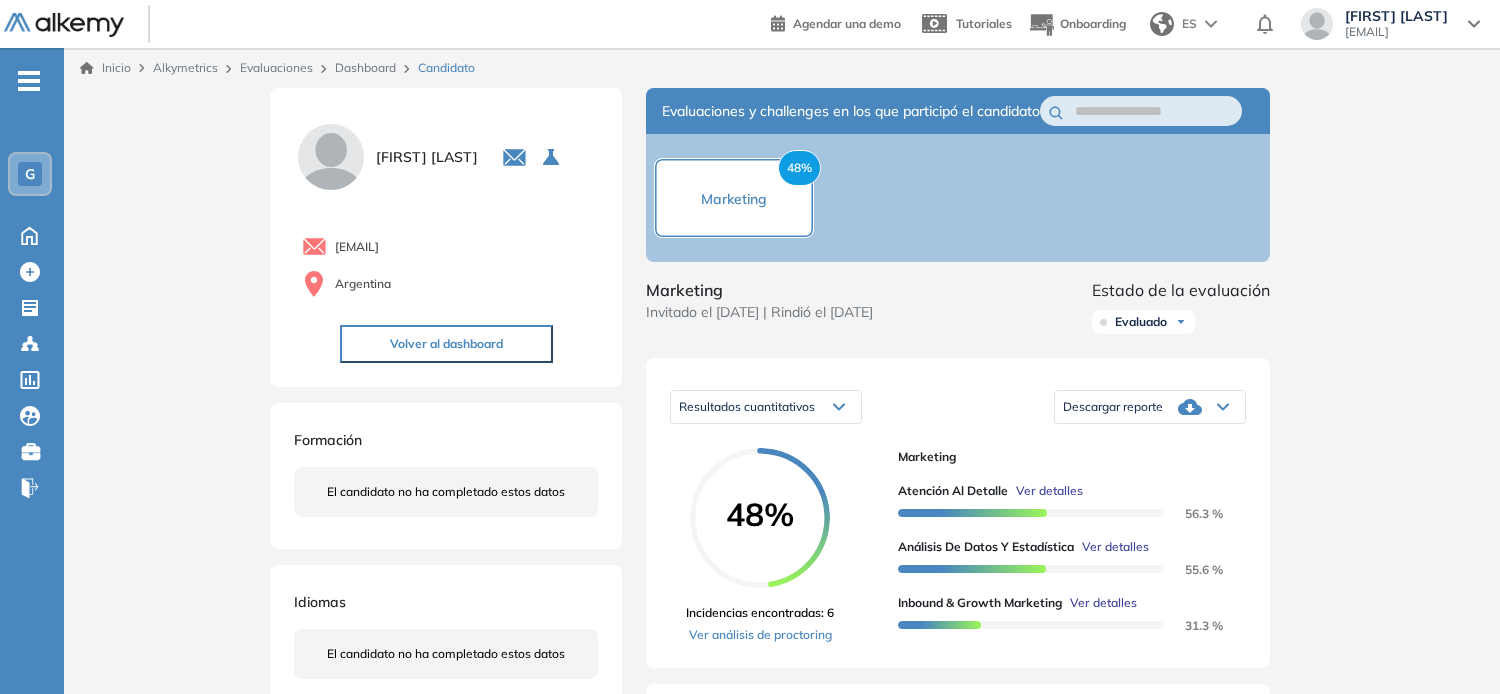 scroll, scrollTop: 0, scrollLeft: 0, axis: both 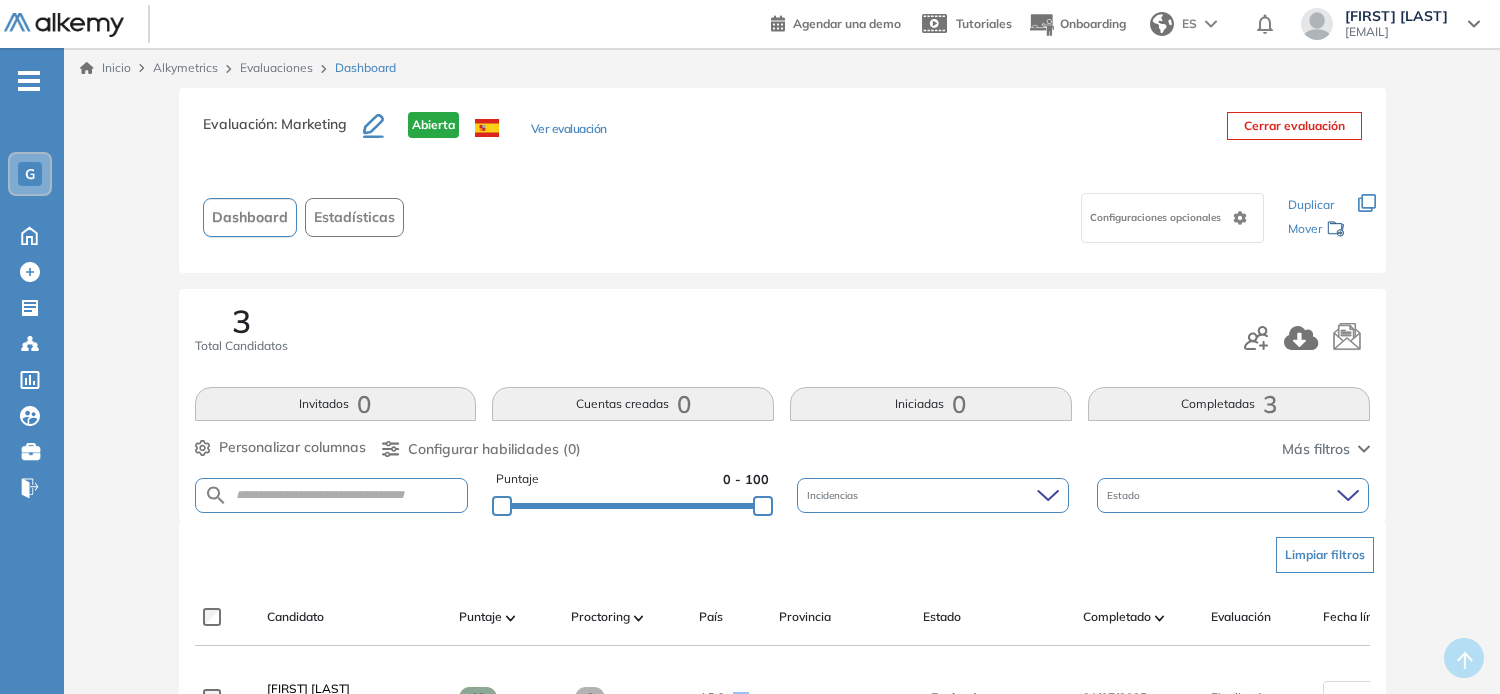 click on "Evaluaciones" at bounding box center (276, 67) 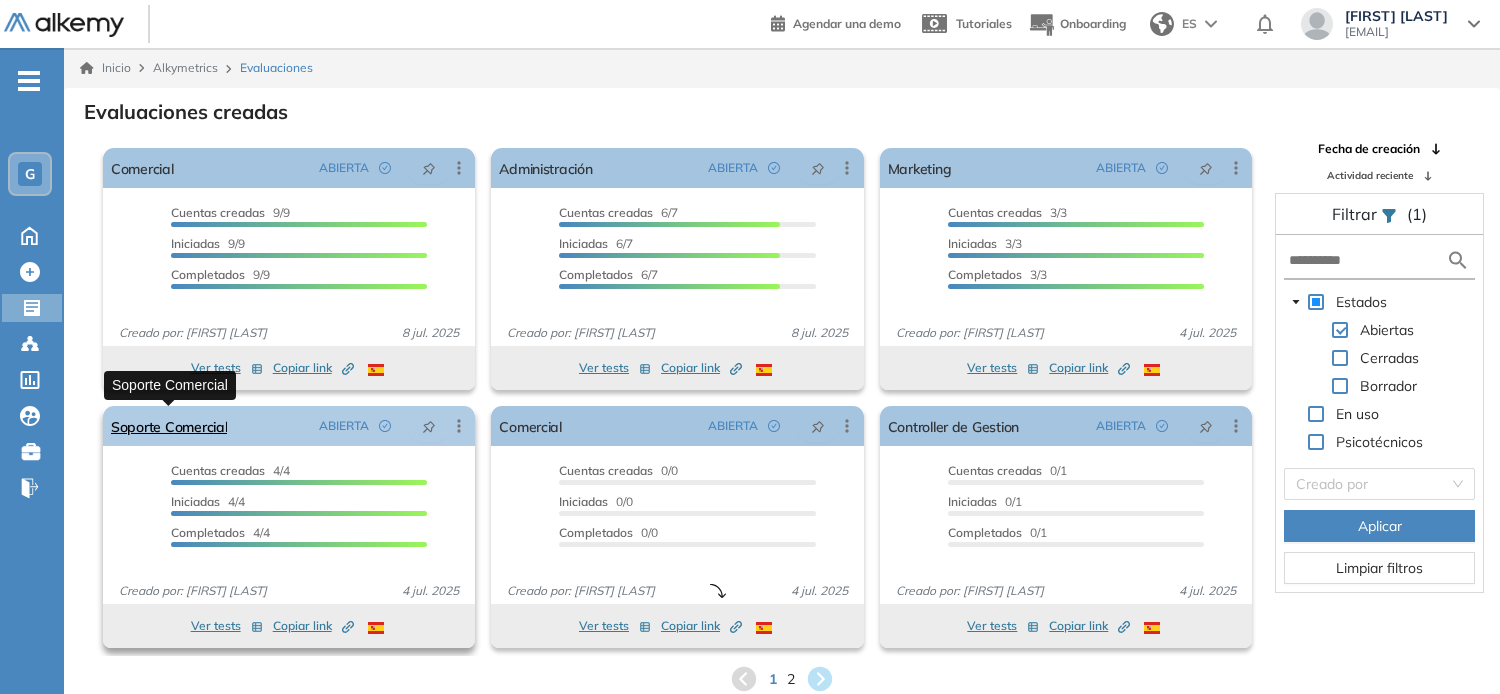 click on "Soporte Comercial" at bounding box center (169, 426) 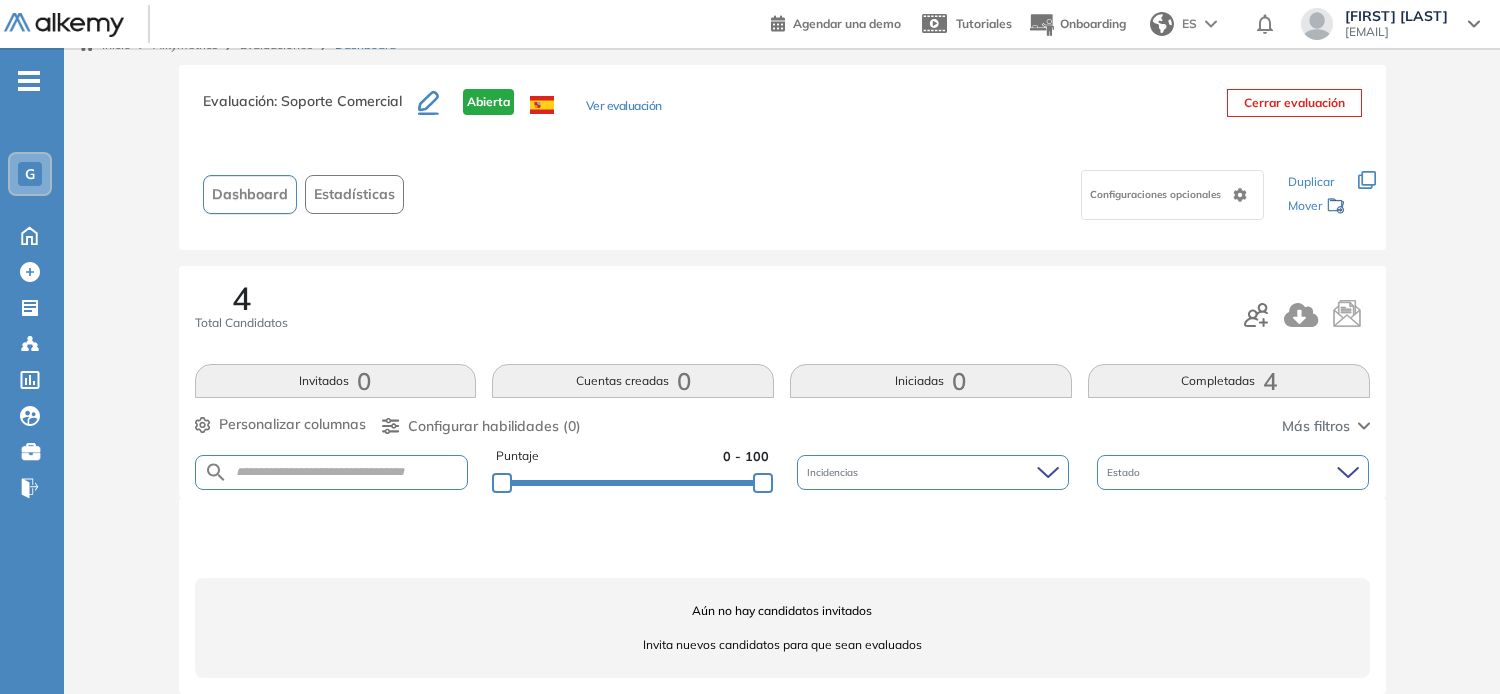 scroll, scrollTop: 45, scrollLeft: 0, axis: vertical 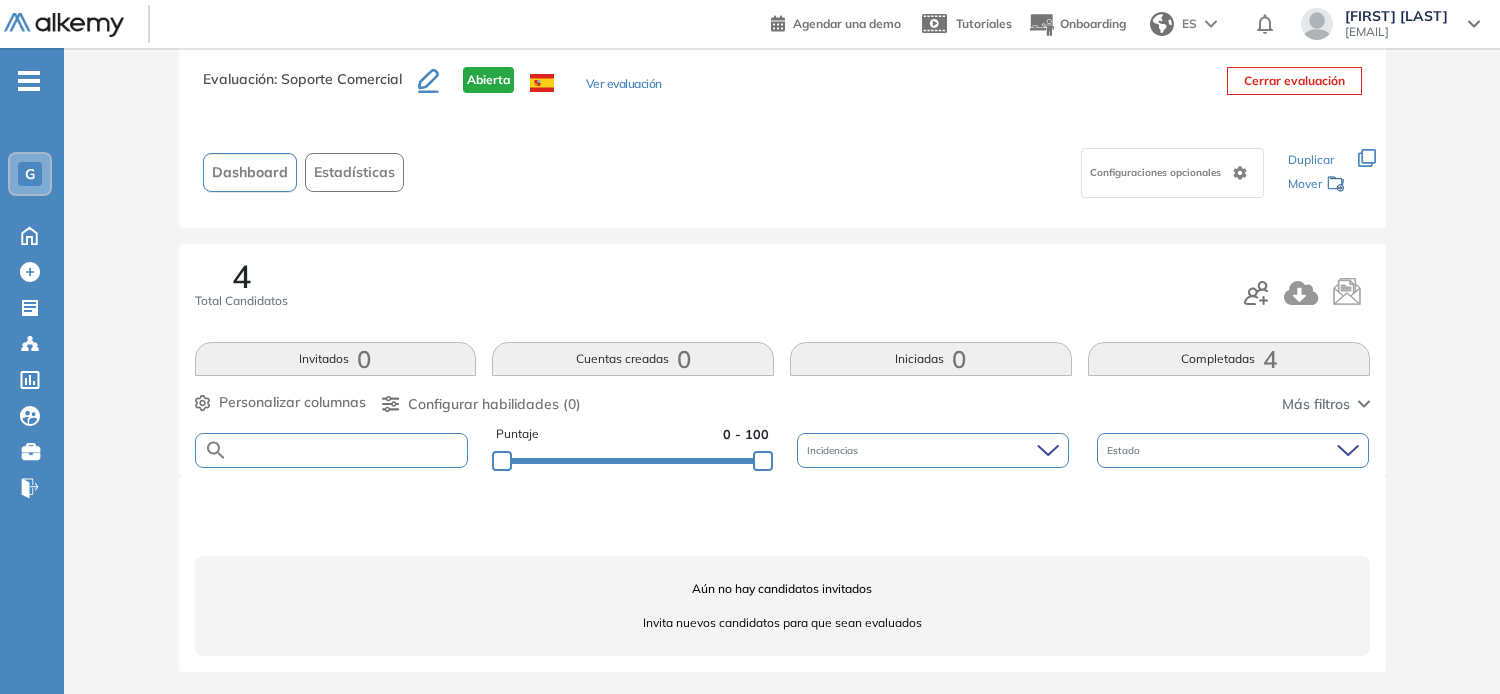 click at bounding box center [348, 450] 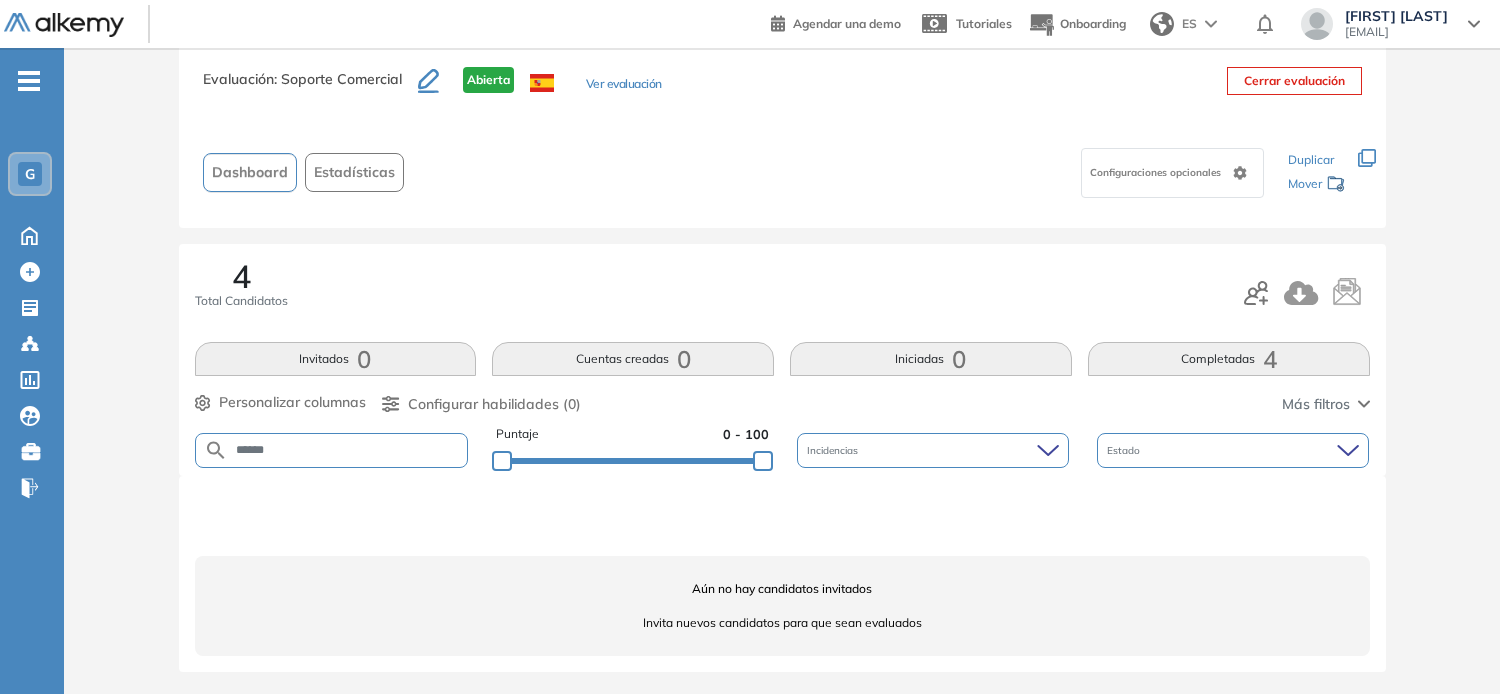 type on "******" 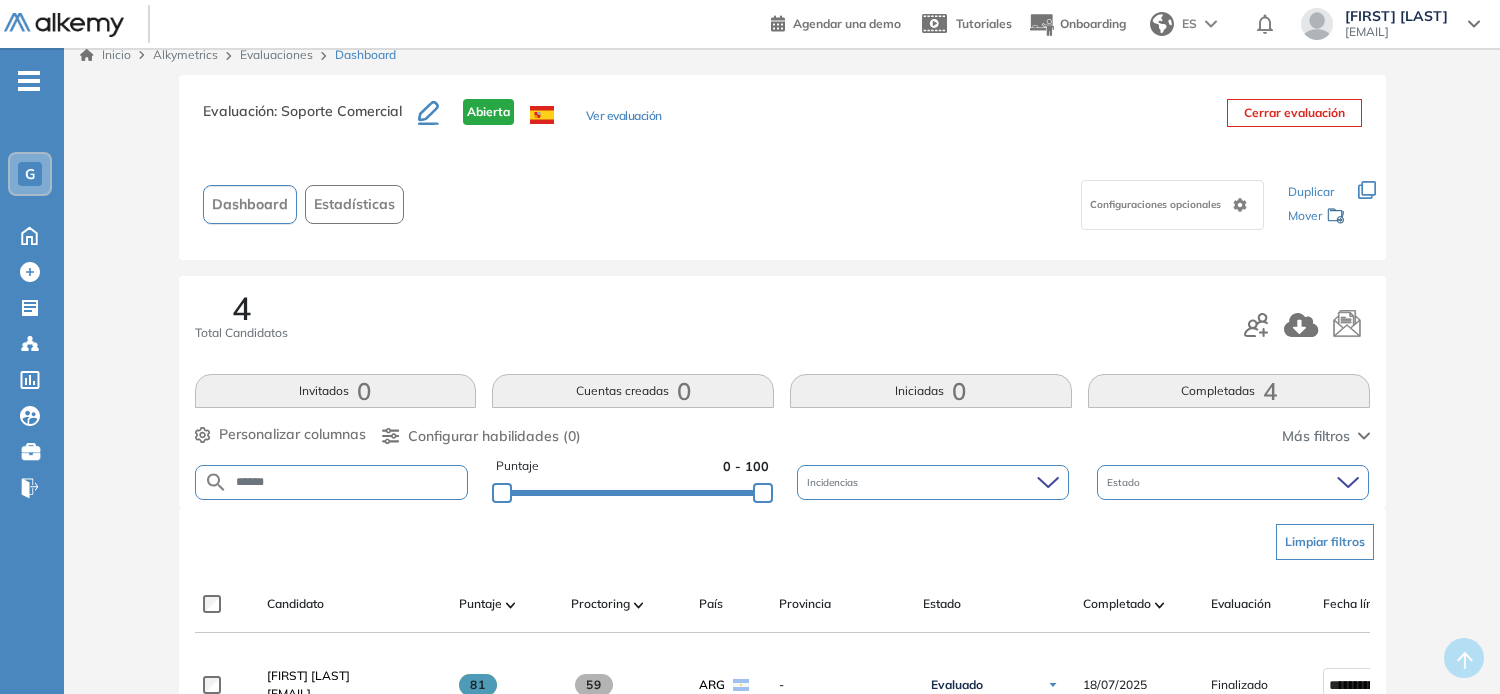 scroll, scrollTop: 200, scrollLeft: 0, axis: vertical 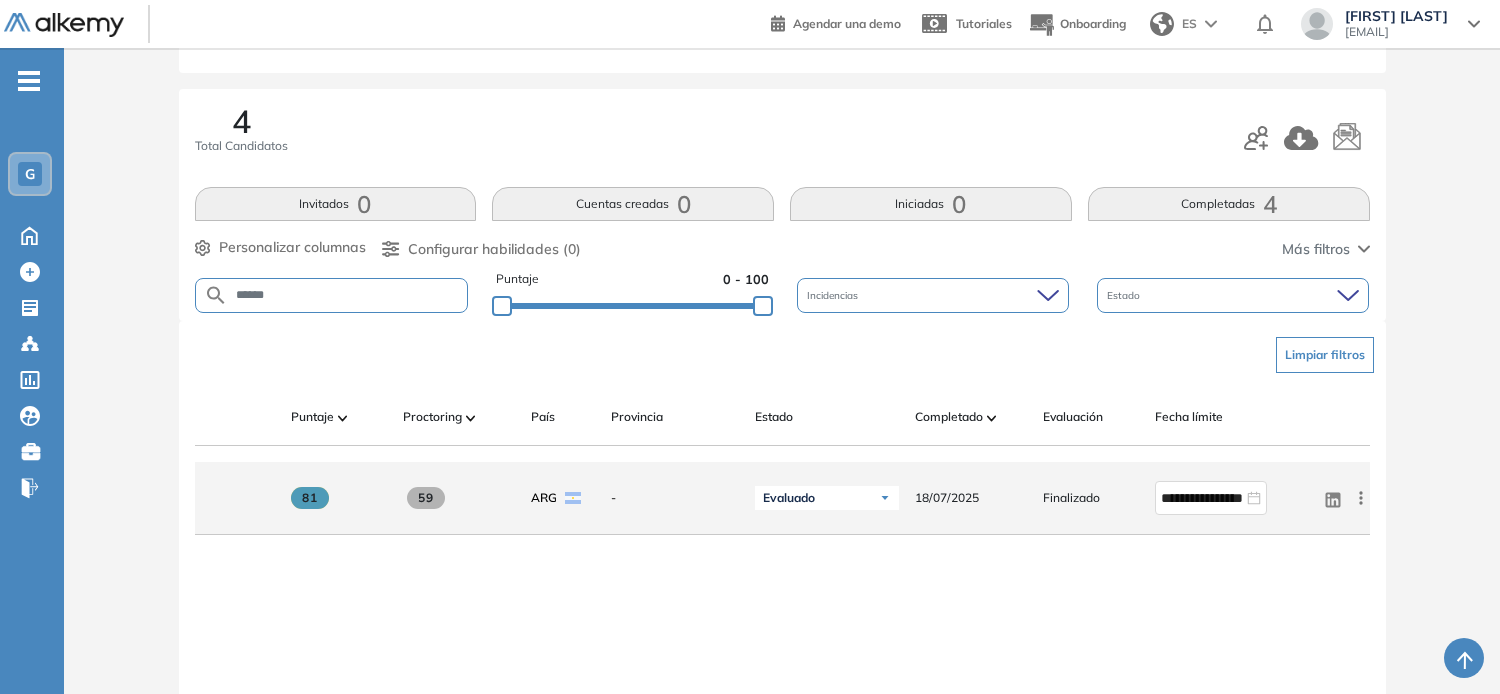 click 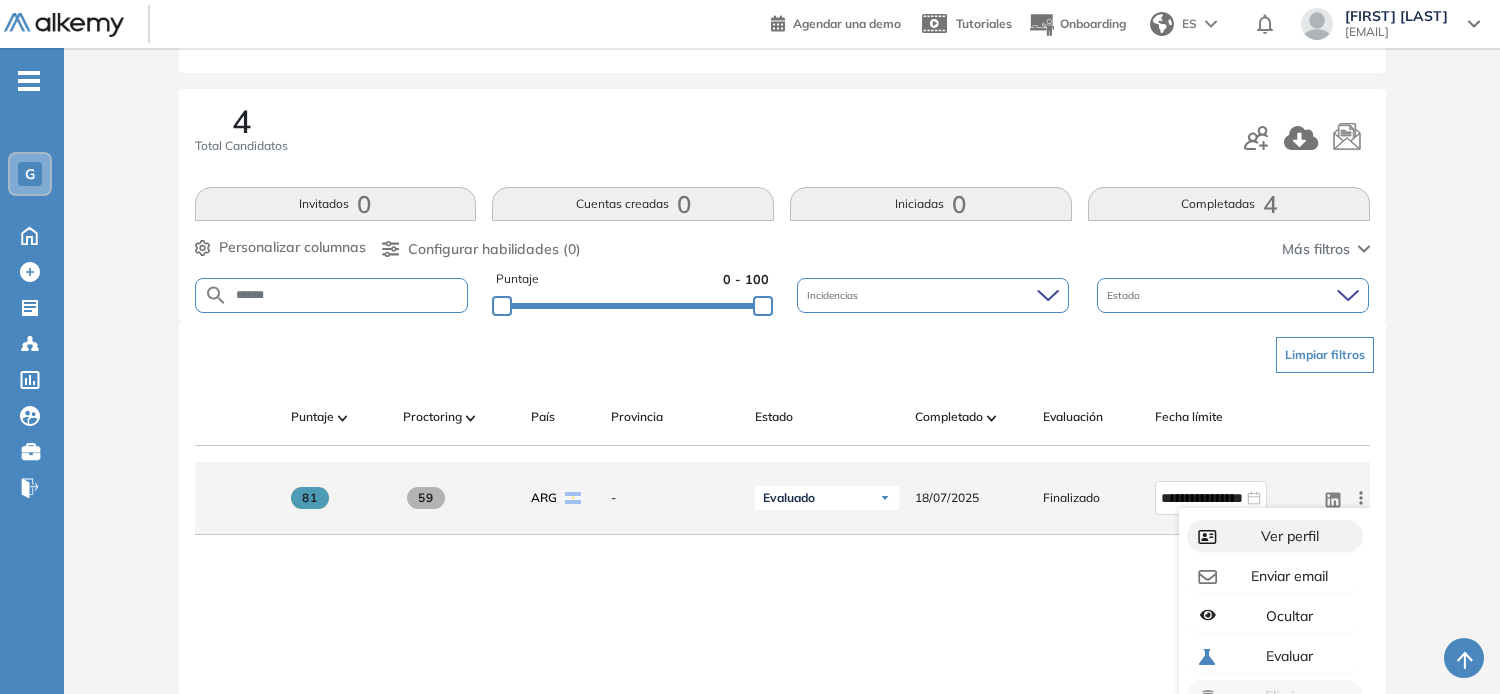 click on "Ver perfil" at bounding box center (1288, 536) 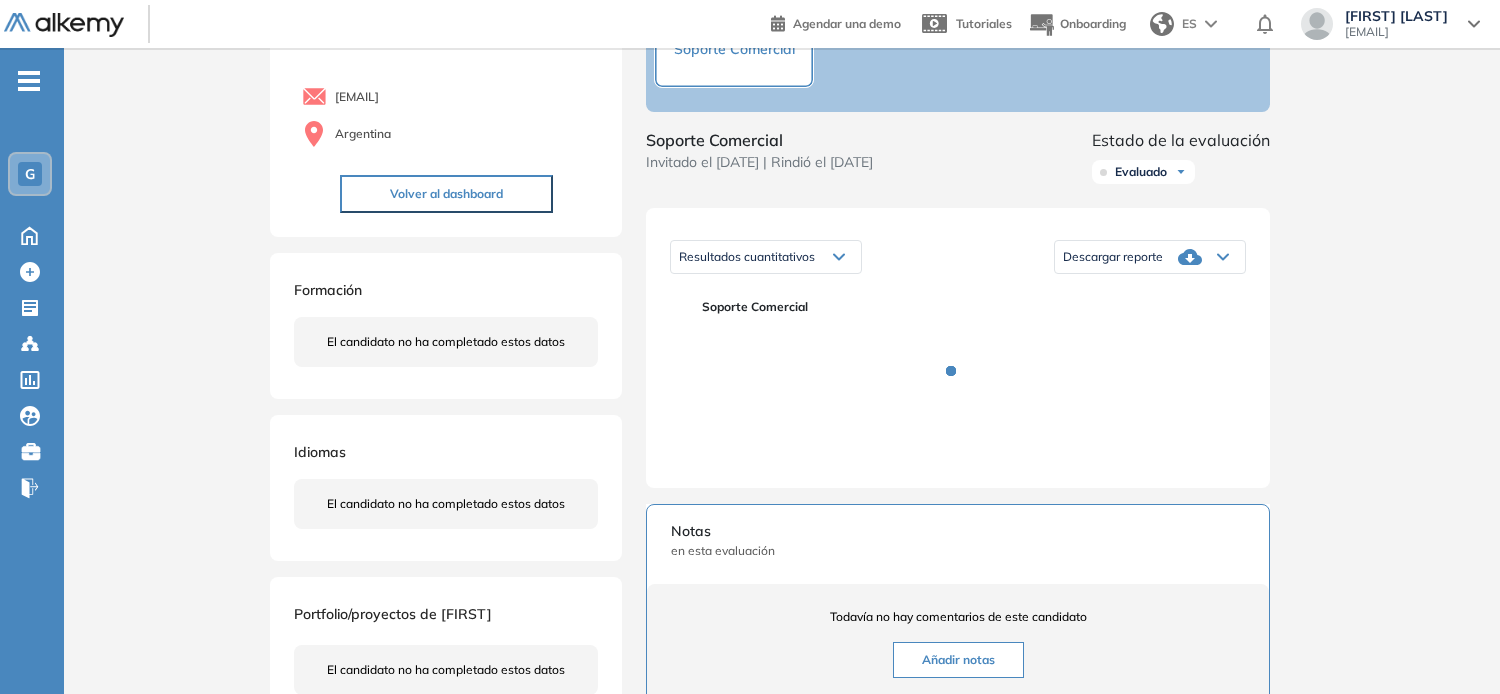 scroll, scrollTop: 200, scrollLeft: 0, axis: vertical 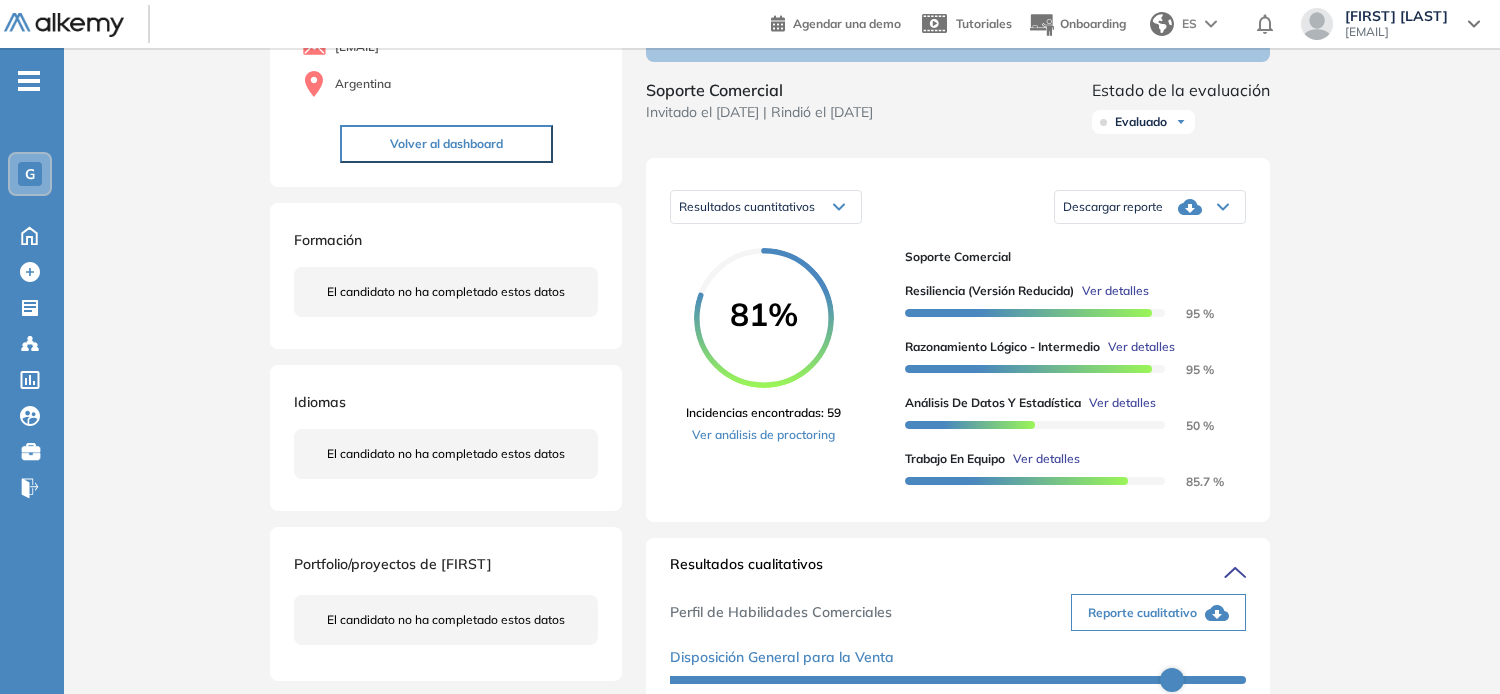 click on "Descargar reporte" at bounding box center (1113, 207) 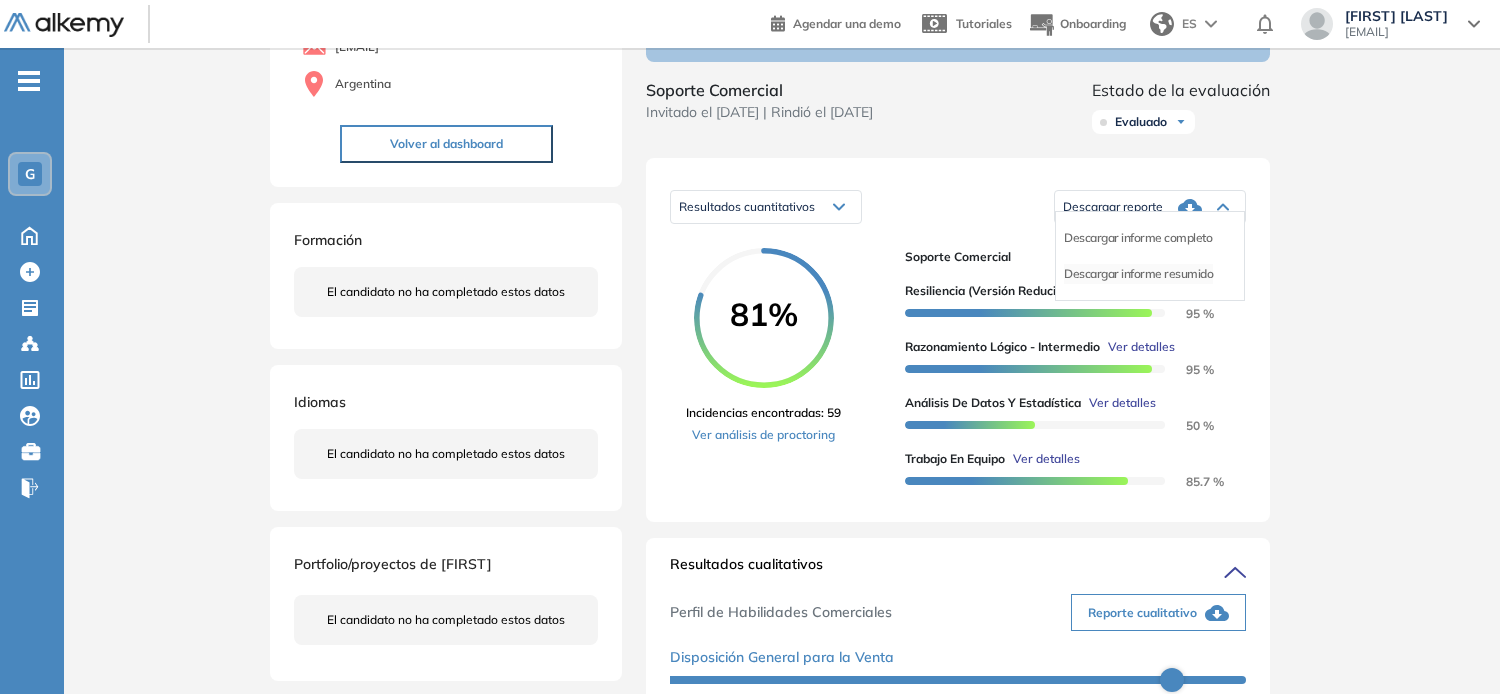 click on "Descargar informe resumido" at bounding box center [1138, 274] 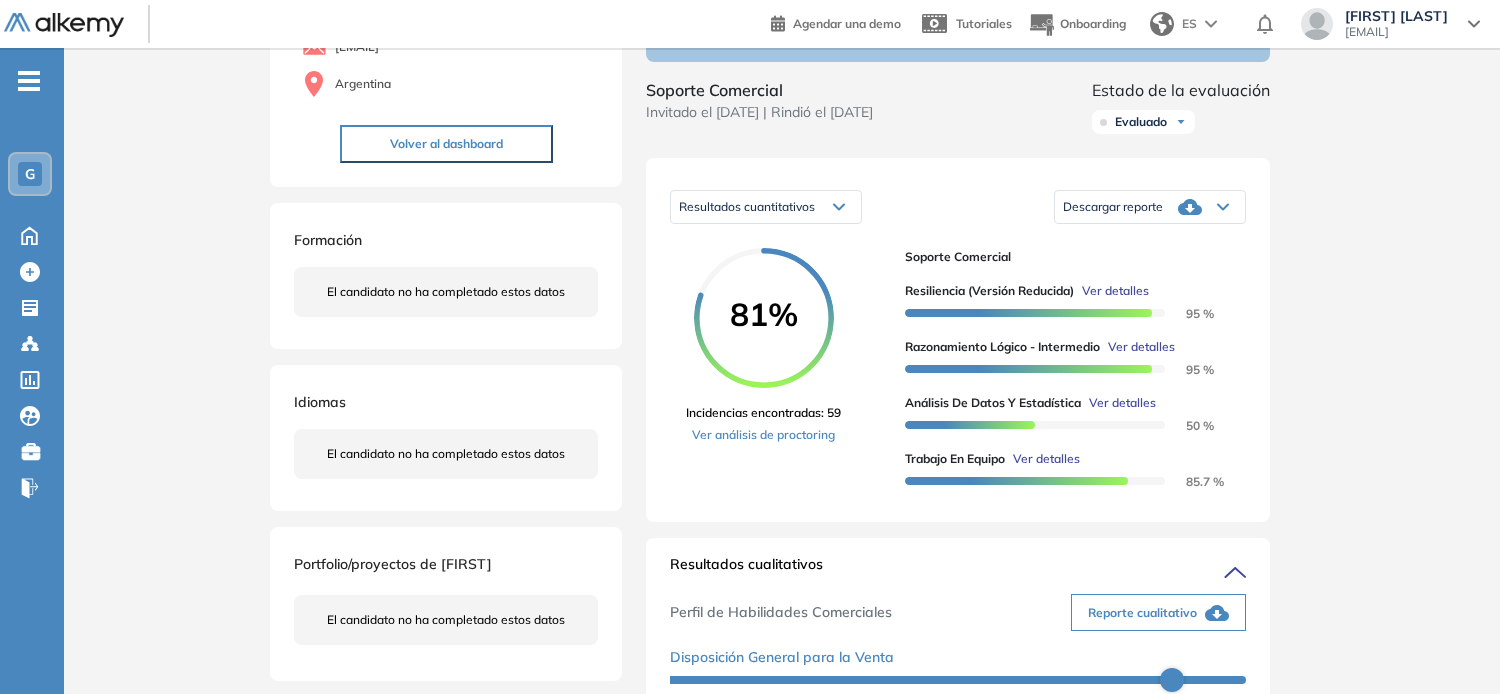 scroll, scrollTop: 0, scrollLeft: 0, axis: both 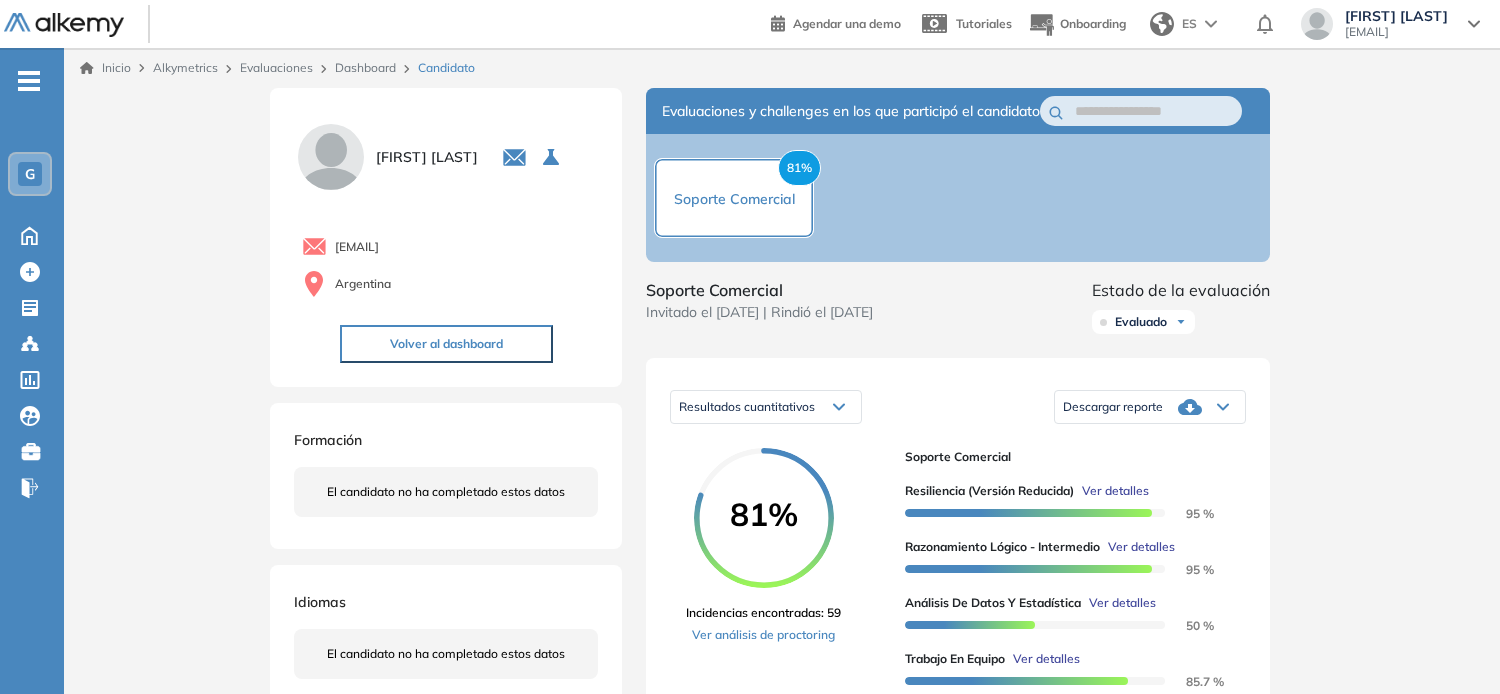 click on "Dashboard" at bounding box center [365, 67] 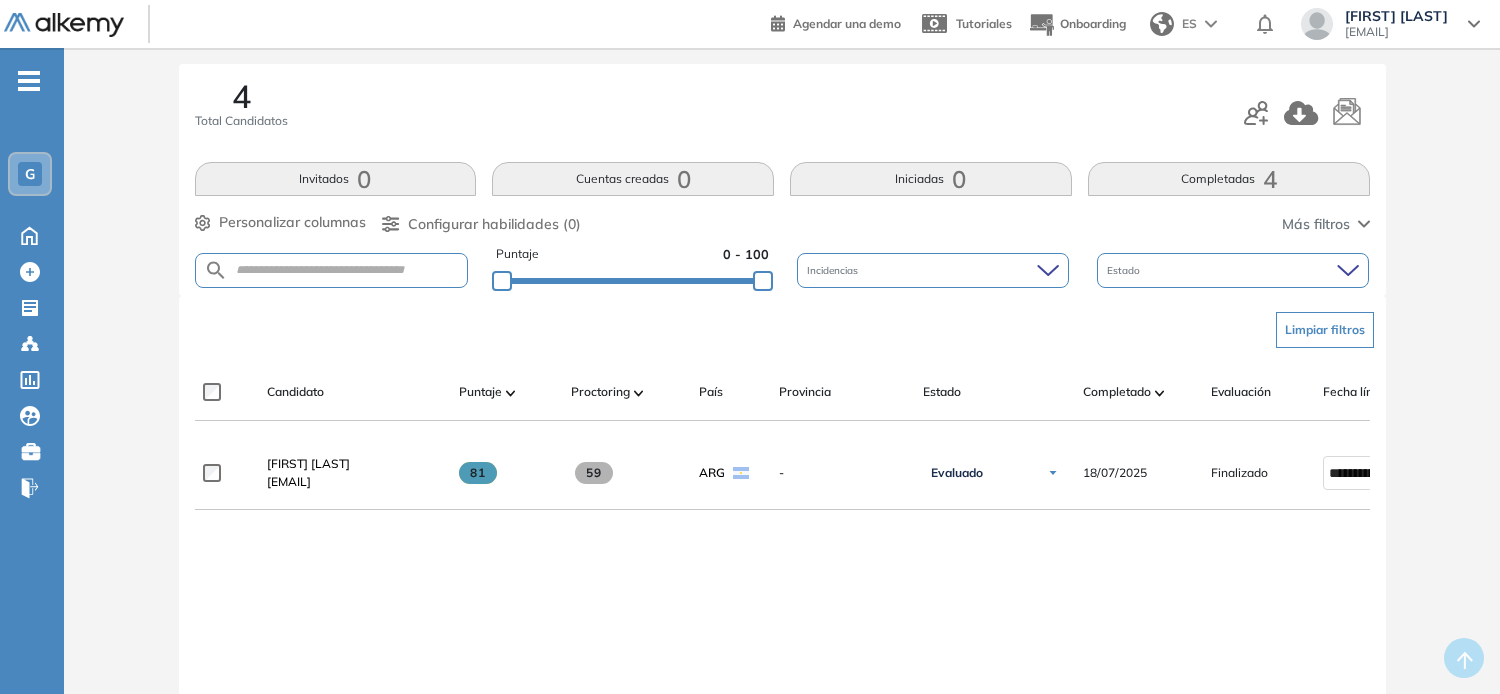 scroll, scrollTop: 0, scrollLeft: 0, axis: both 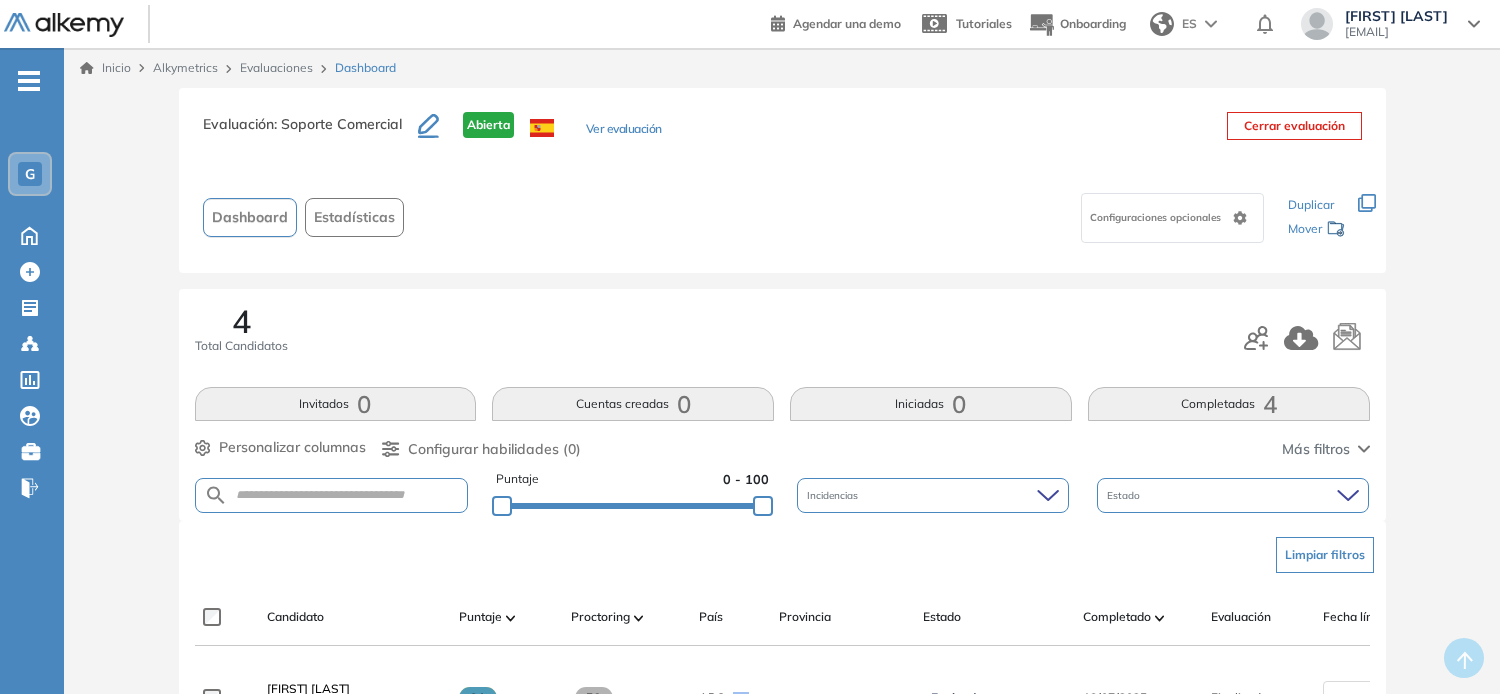 click on "Evaluaciones" at bounding box center [276, 67] 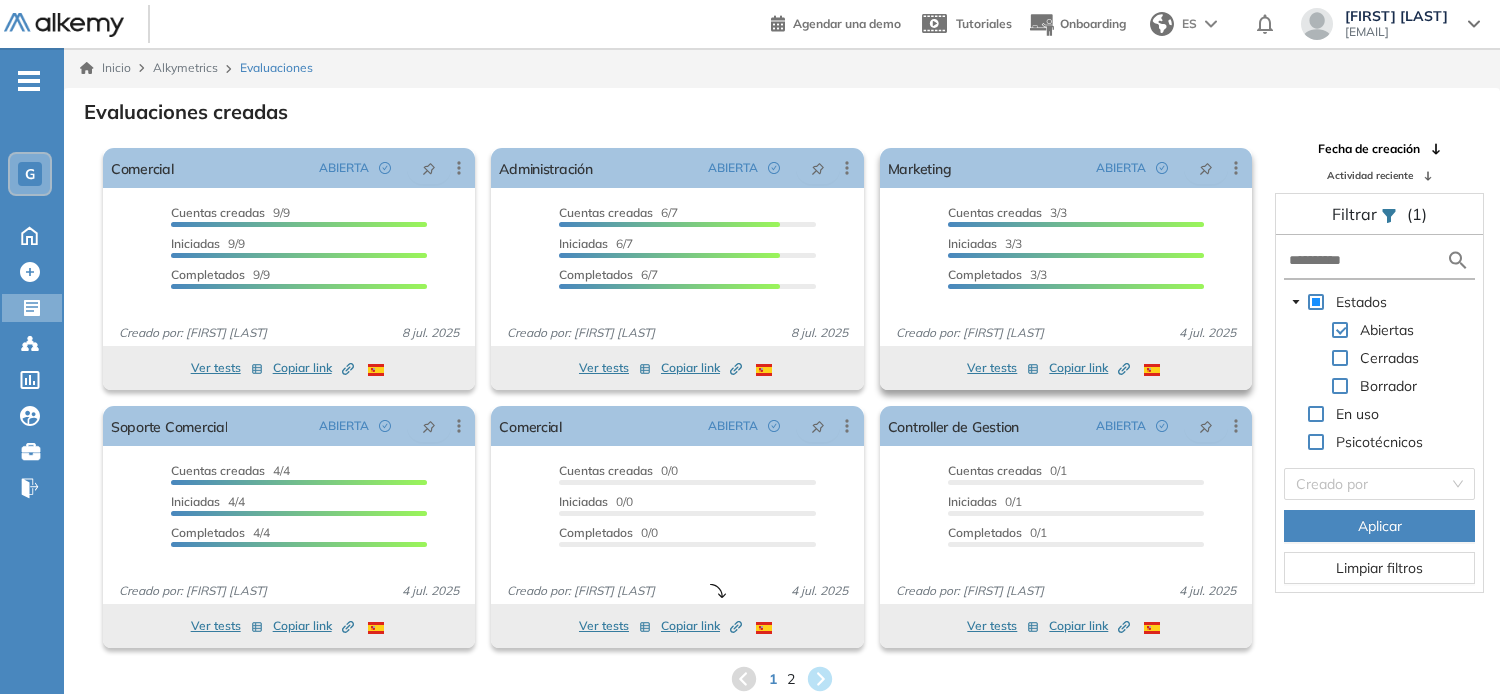 scroll, scrollTop: 48, scrollLeft: 0, axis: vertical 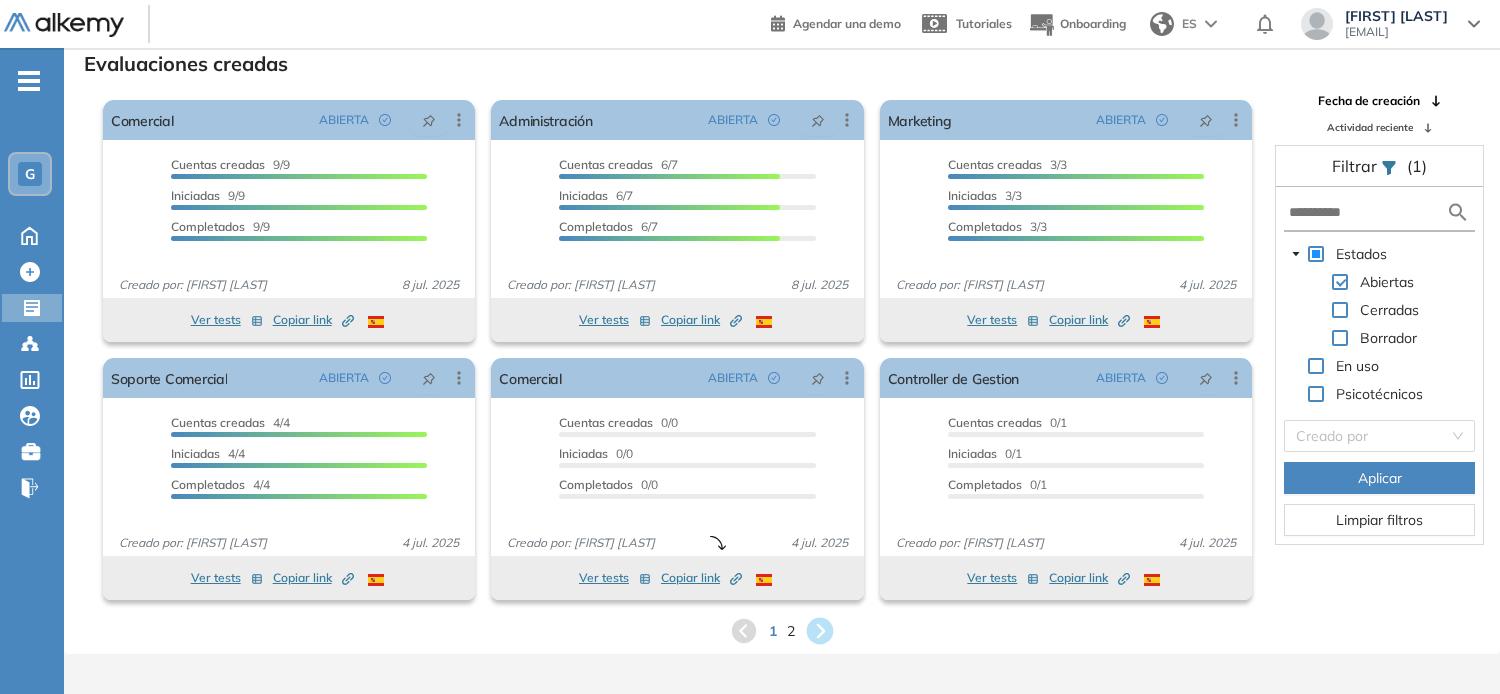 click 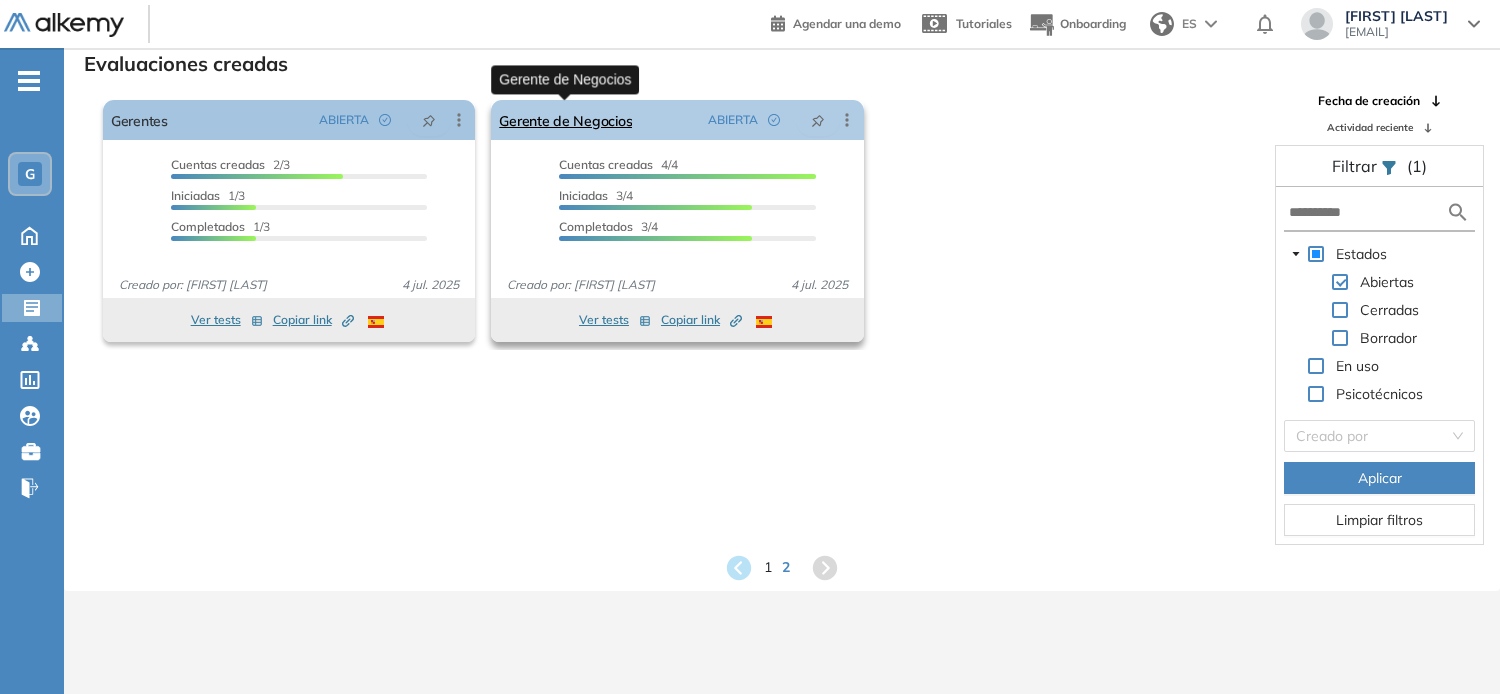 click on "Gerente de Negocios" at bounding box center [565, 120] 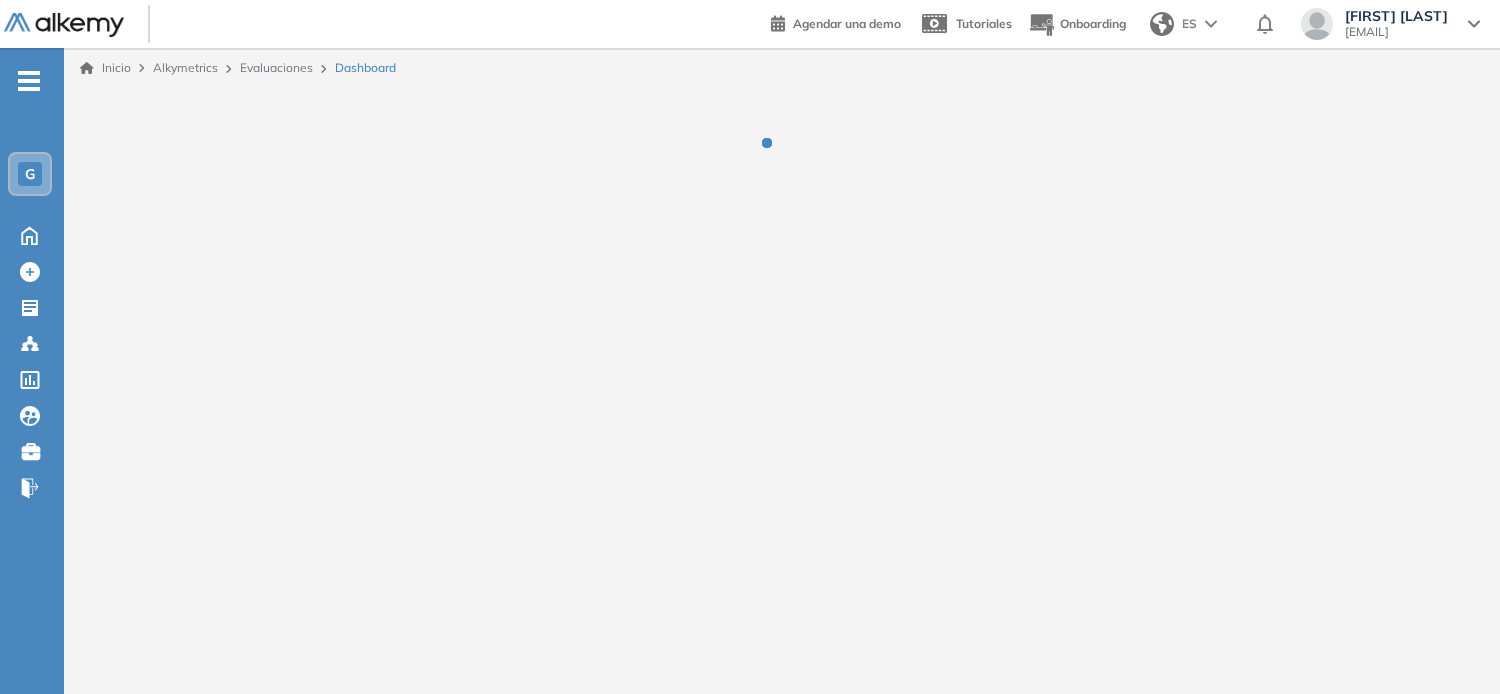 scroll, scrollTop: 0, scrollLeft: 0, axis: both 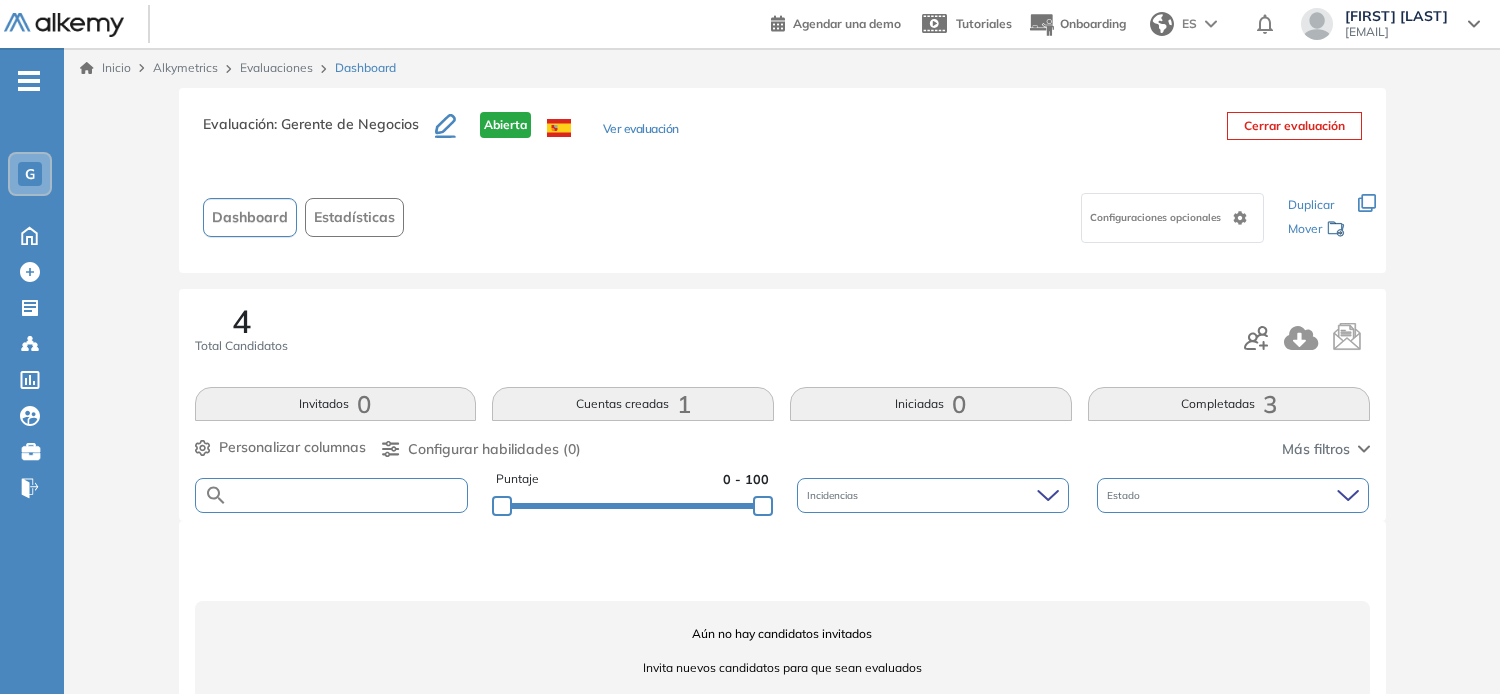 click at bounding box center (348, 495) 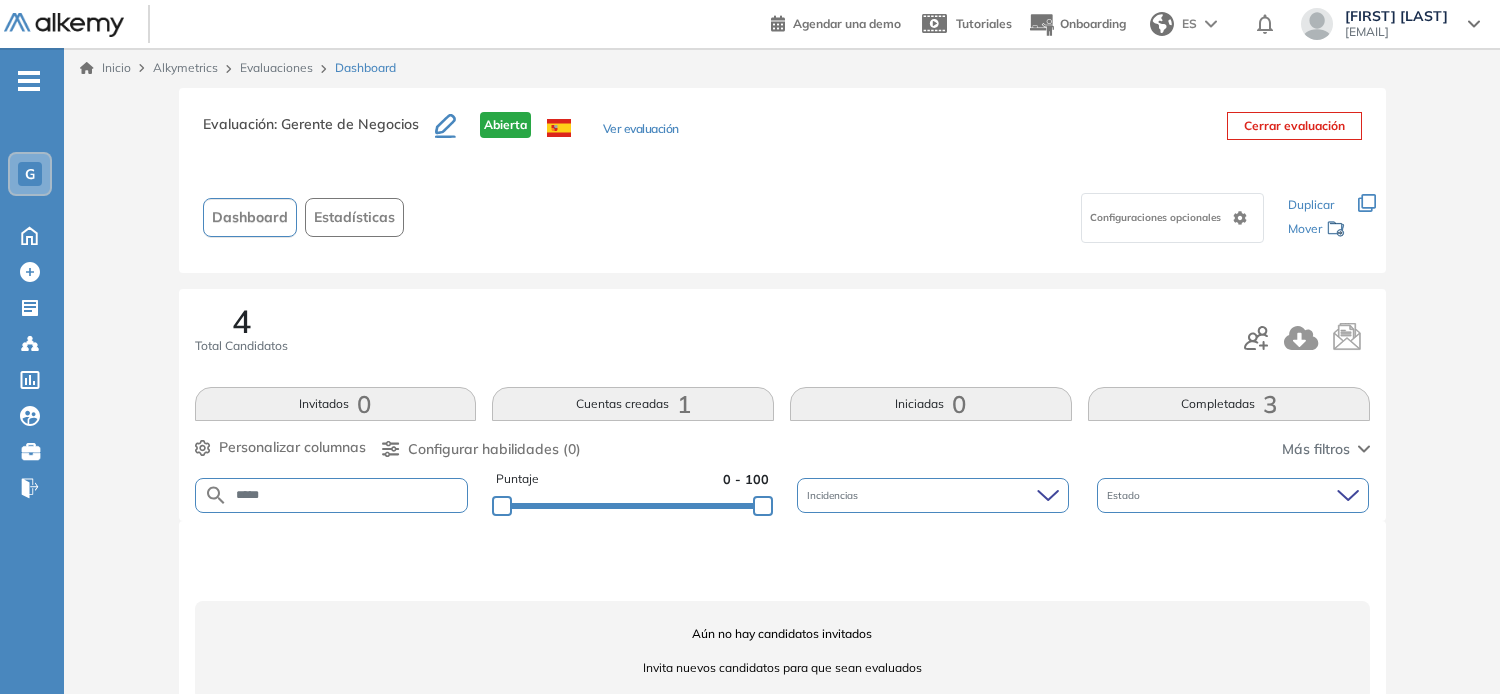 type on "*****" 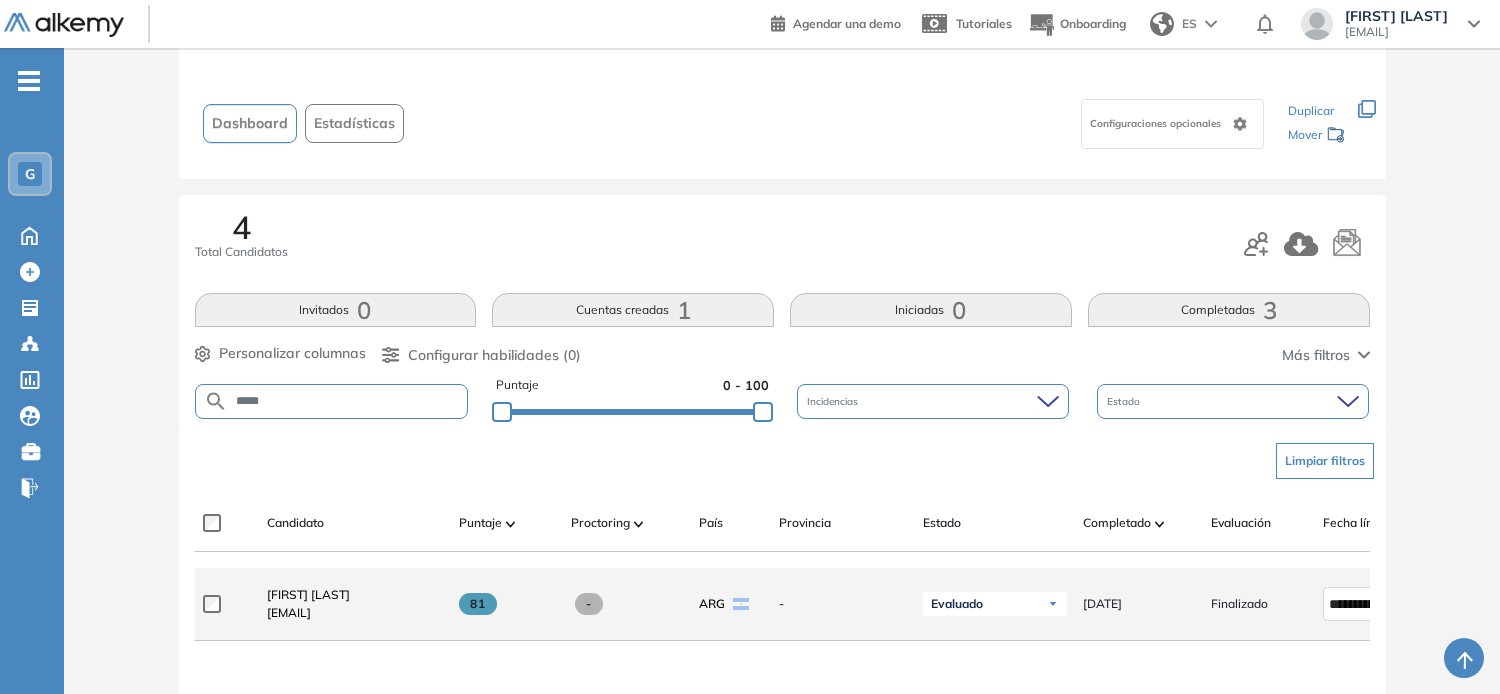 scroll, scrollTop: 200, scrollLeft: 0, axis: vertical 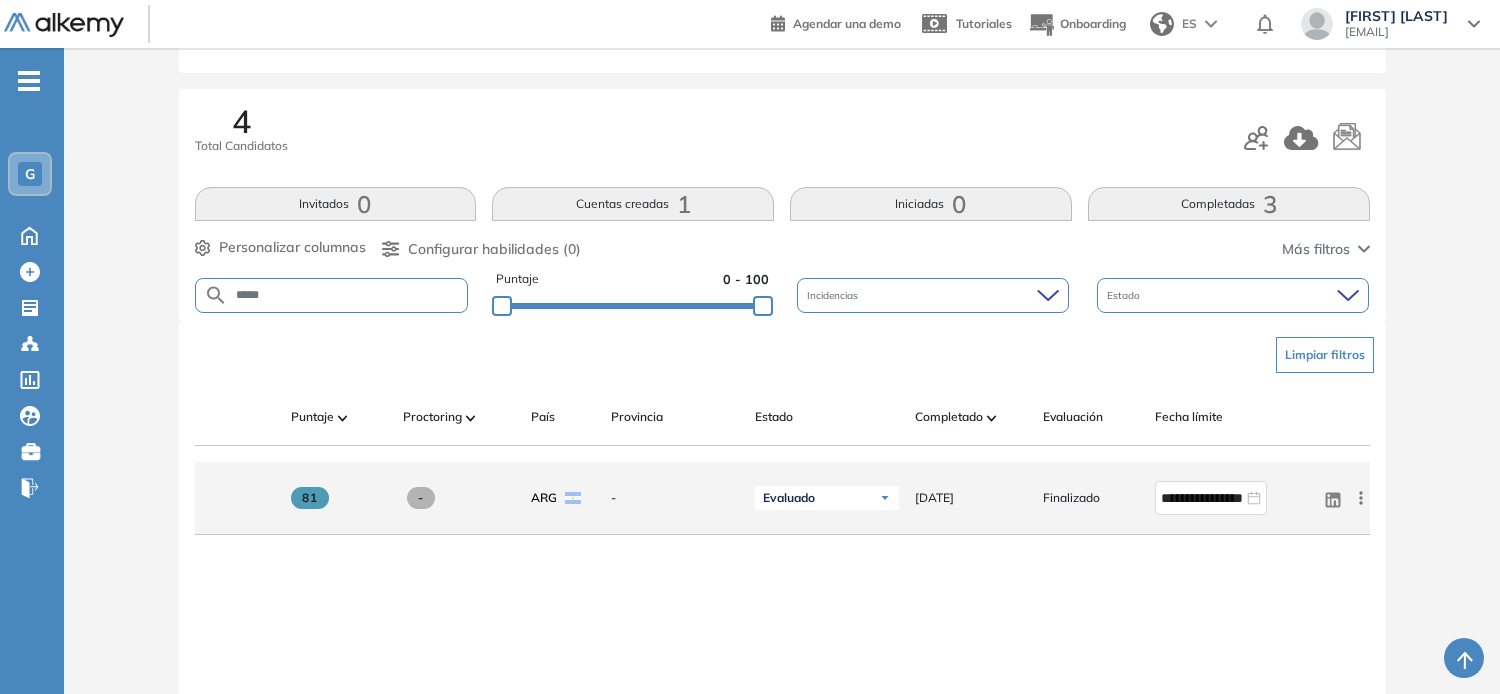 click 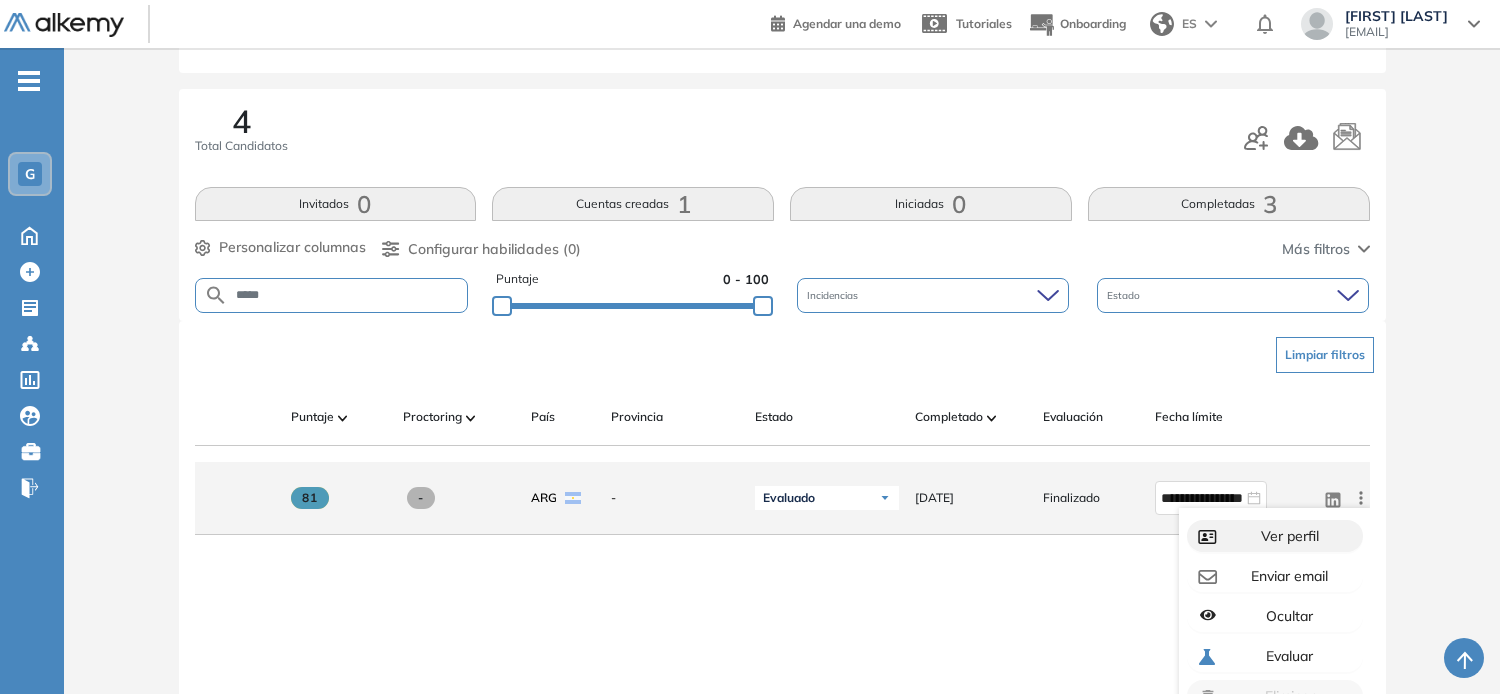 click on "Ver perfil" at bounding box center [1288, 536] 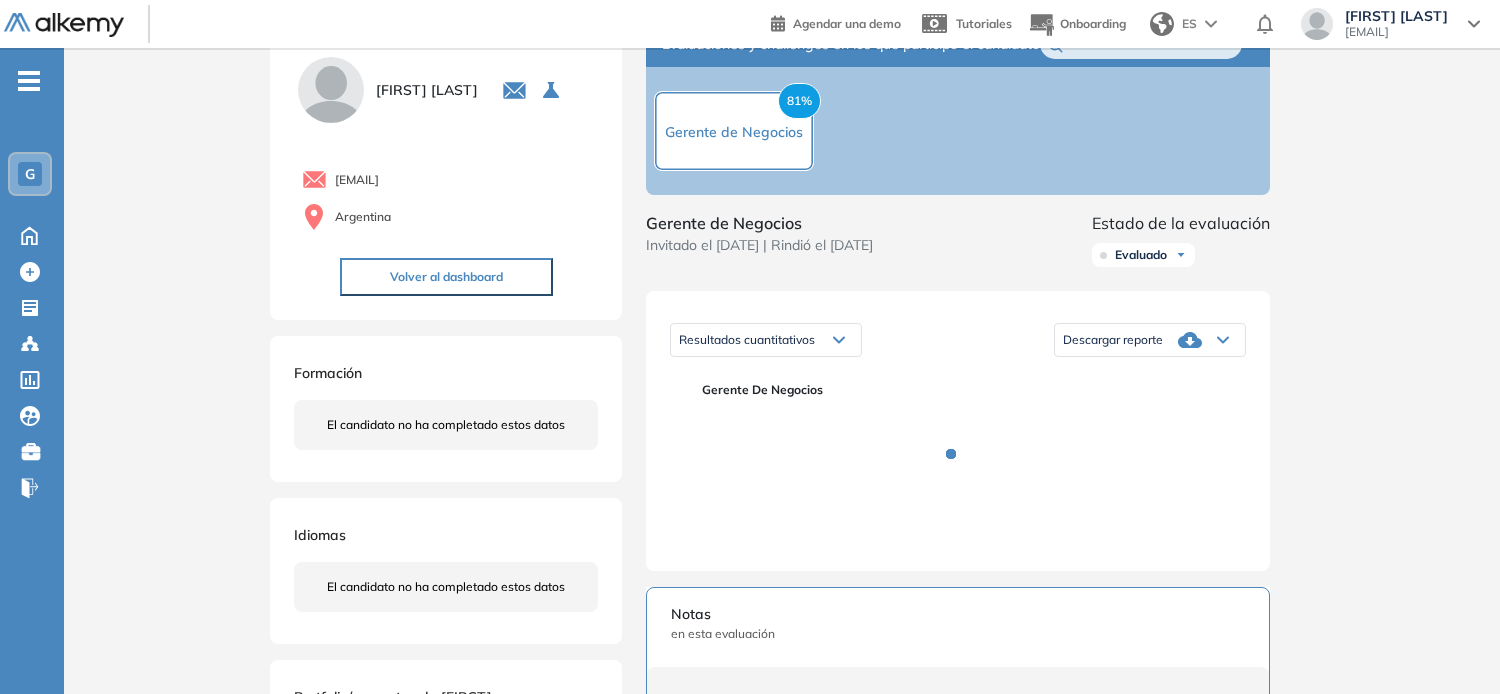 scroll, scrollTop: 100, scrollLeft: 0, axis: vertical 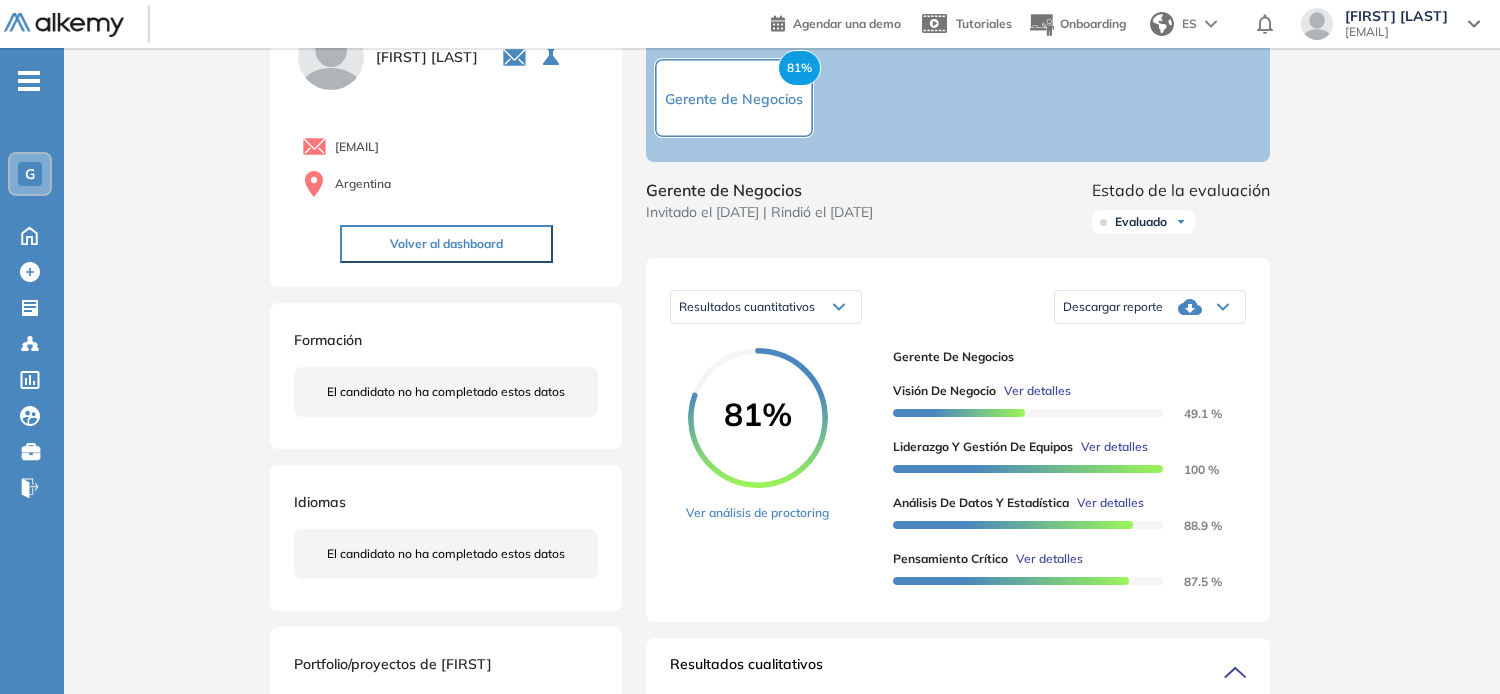 click on "Descargar reporte" at bounding box center (1113, 307) 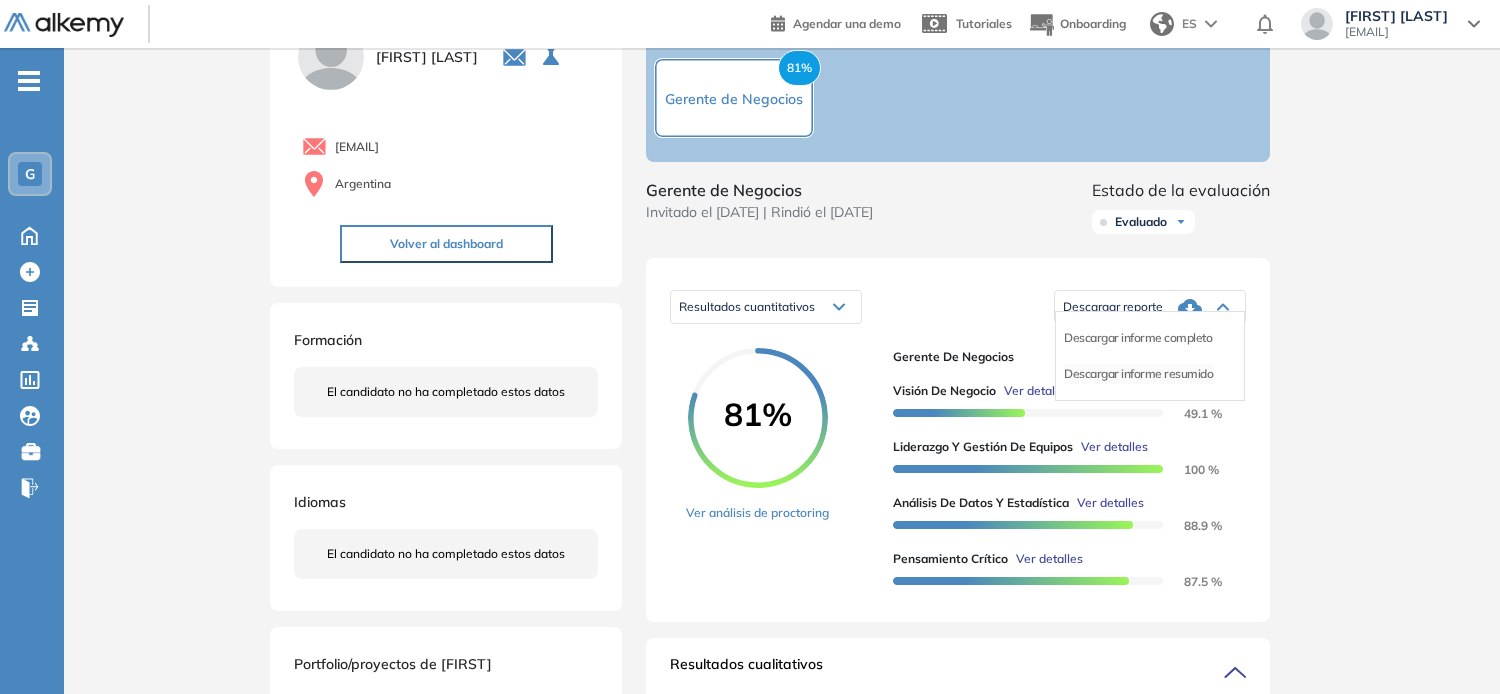 click on "Descargar informe resumido" at bounding box center (1138, 374) 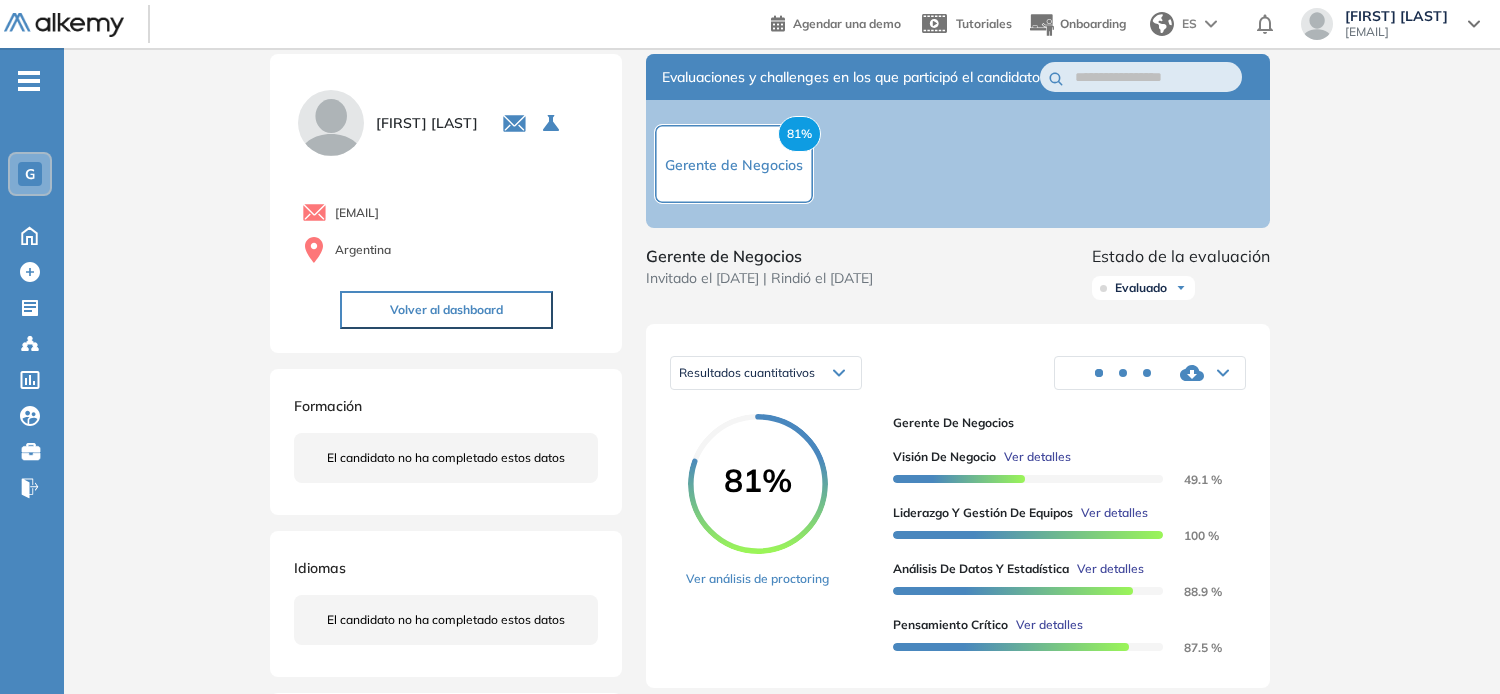 scroll, scrollTop: 0, scrollLeft: 0, axis: both 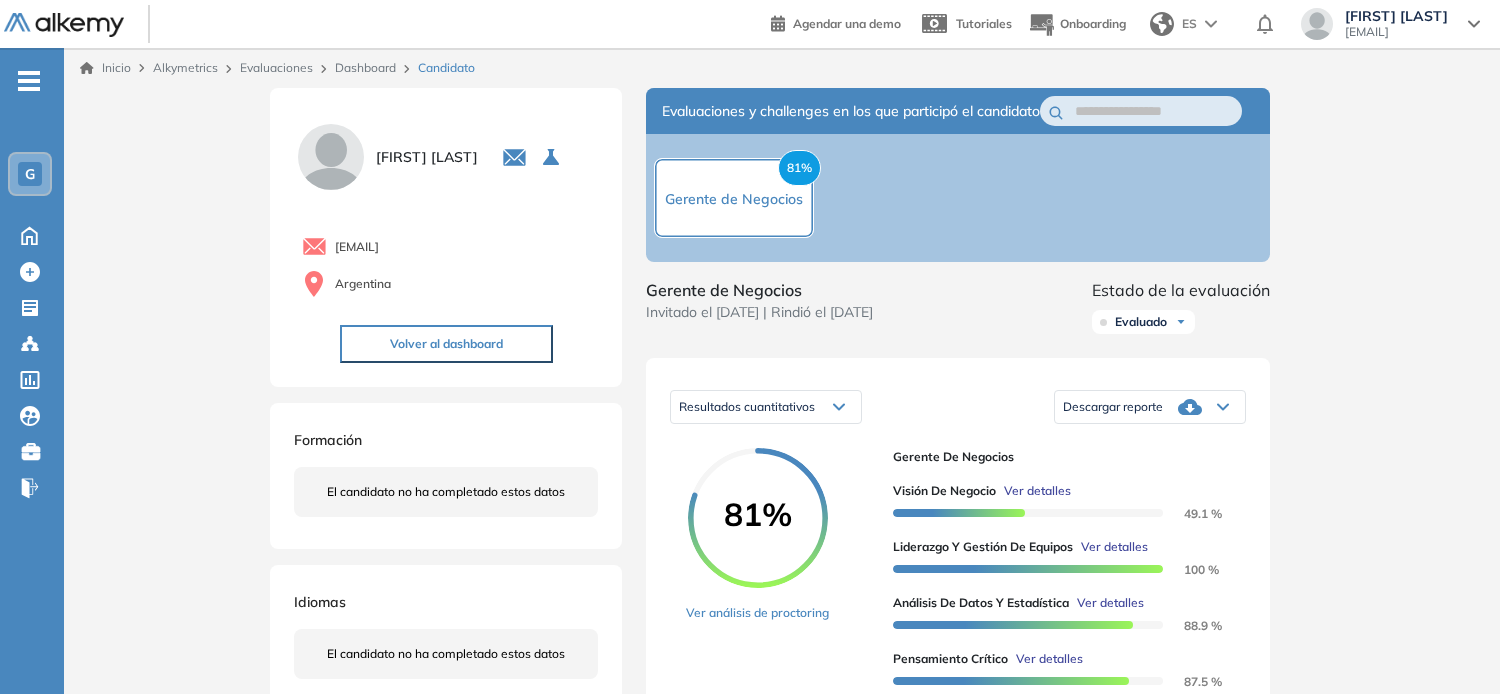 click on "Evaluaciones" at bounding box center [276, 67] 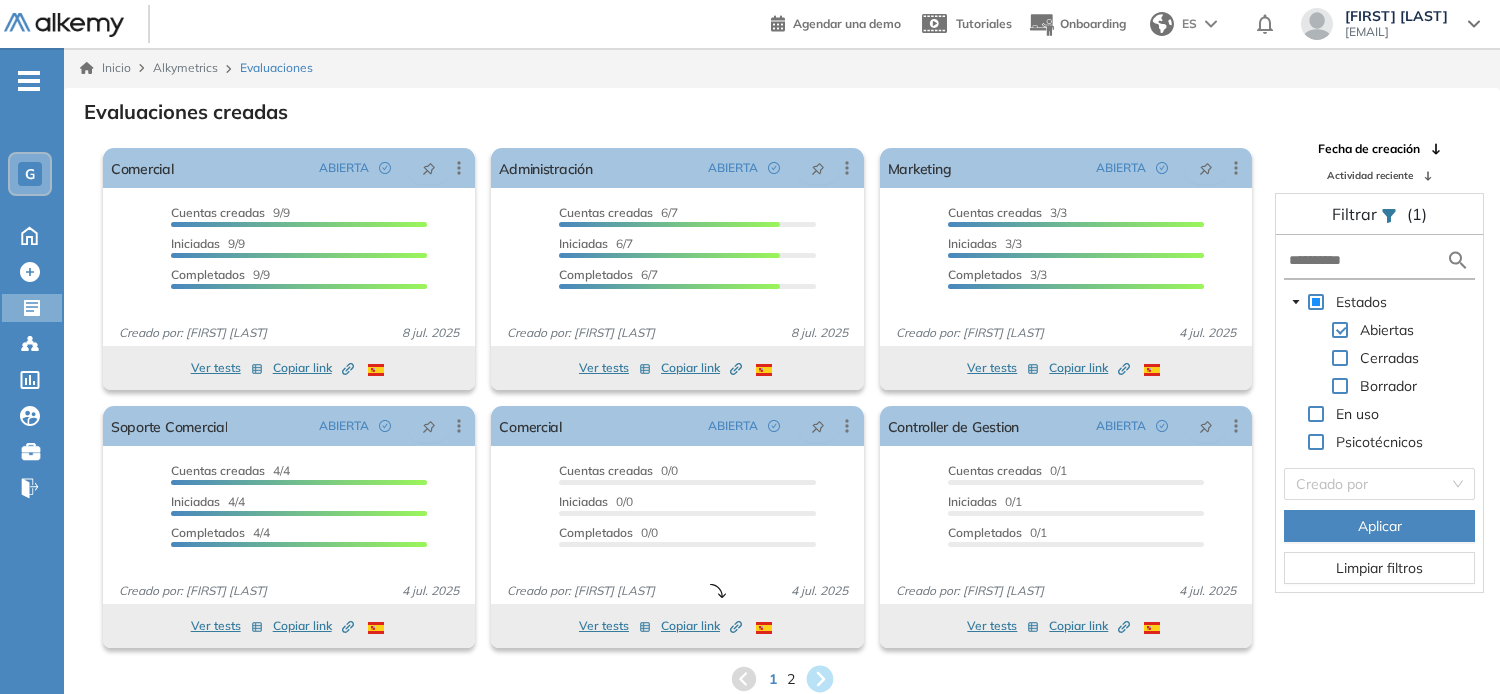 click 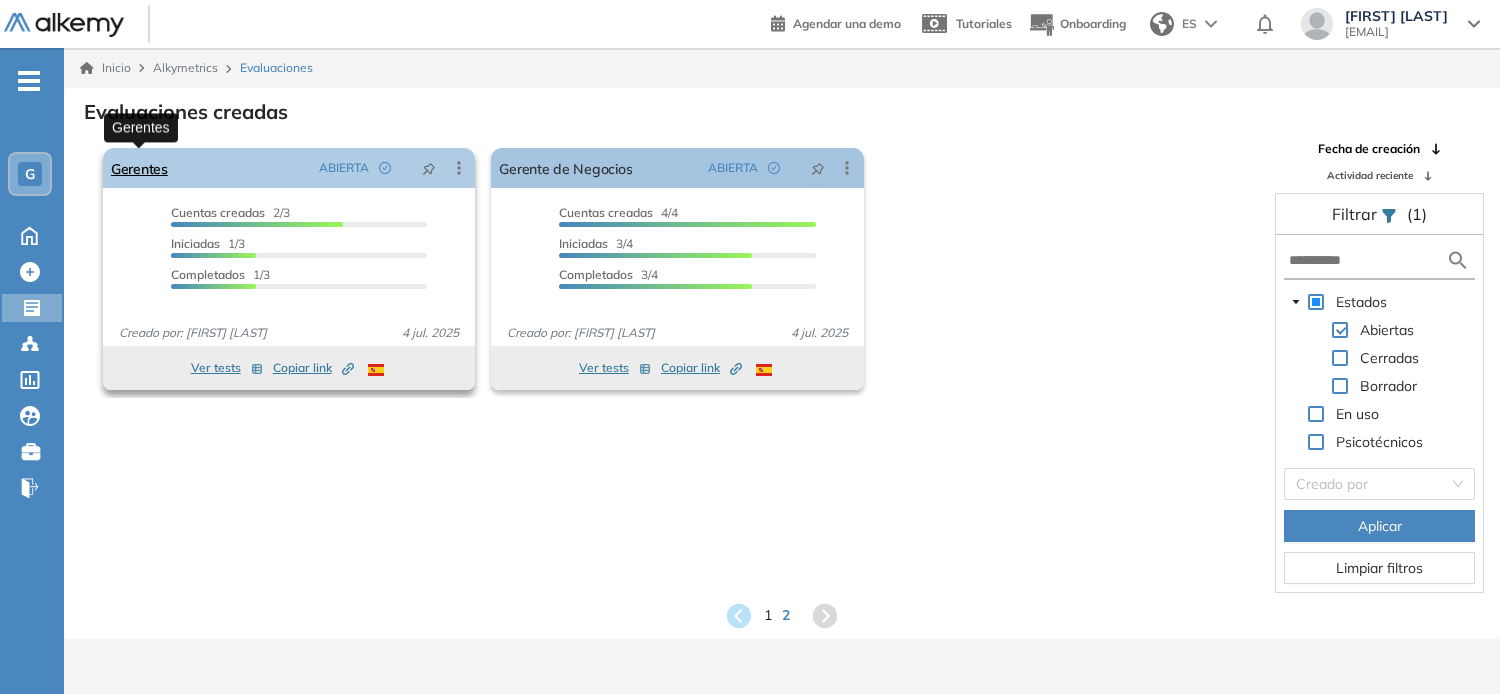 click on "Gerentes" at bounding box center [139, 168] 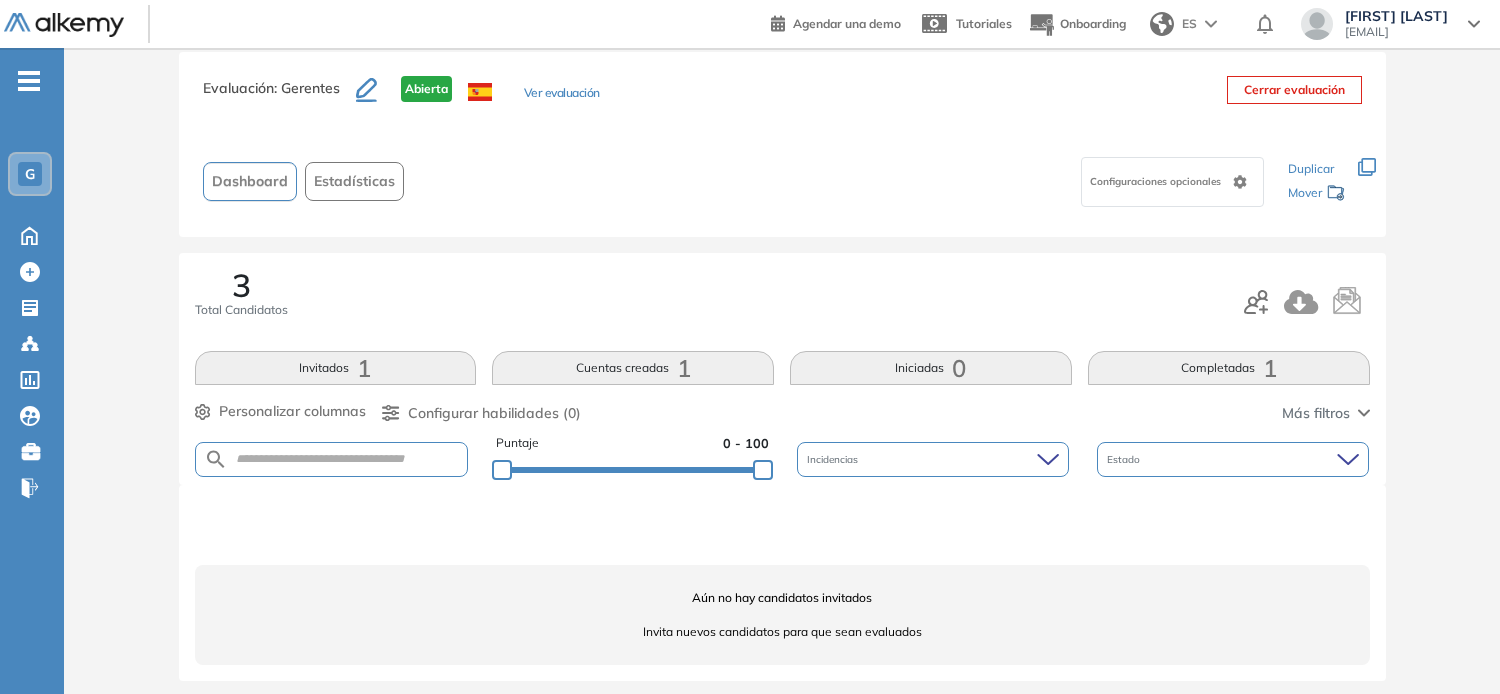 scroll, scrollTop: 45, scrollLeft: 0, axis: vertical 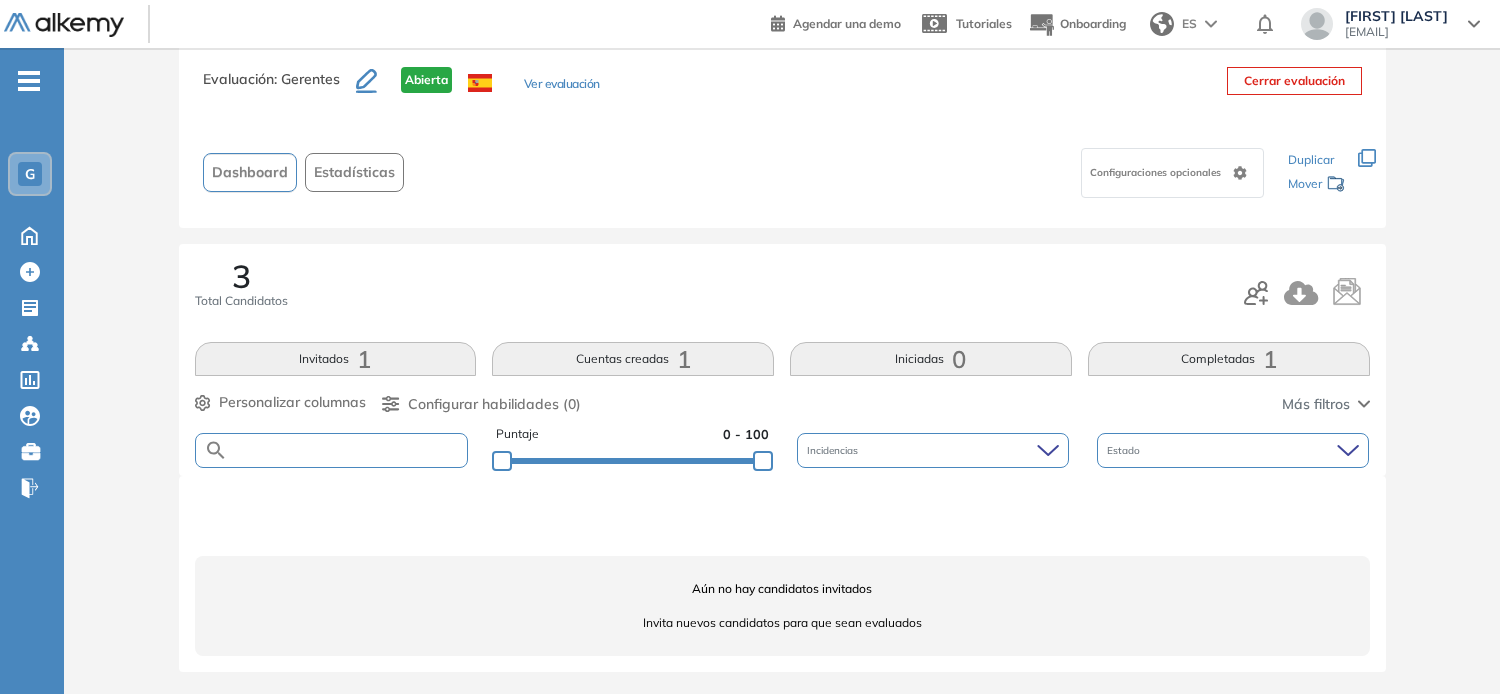 click at bounding box center (348, 450) 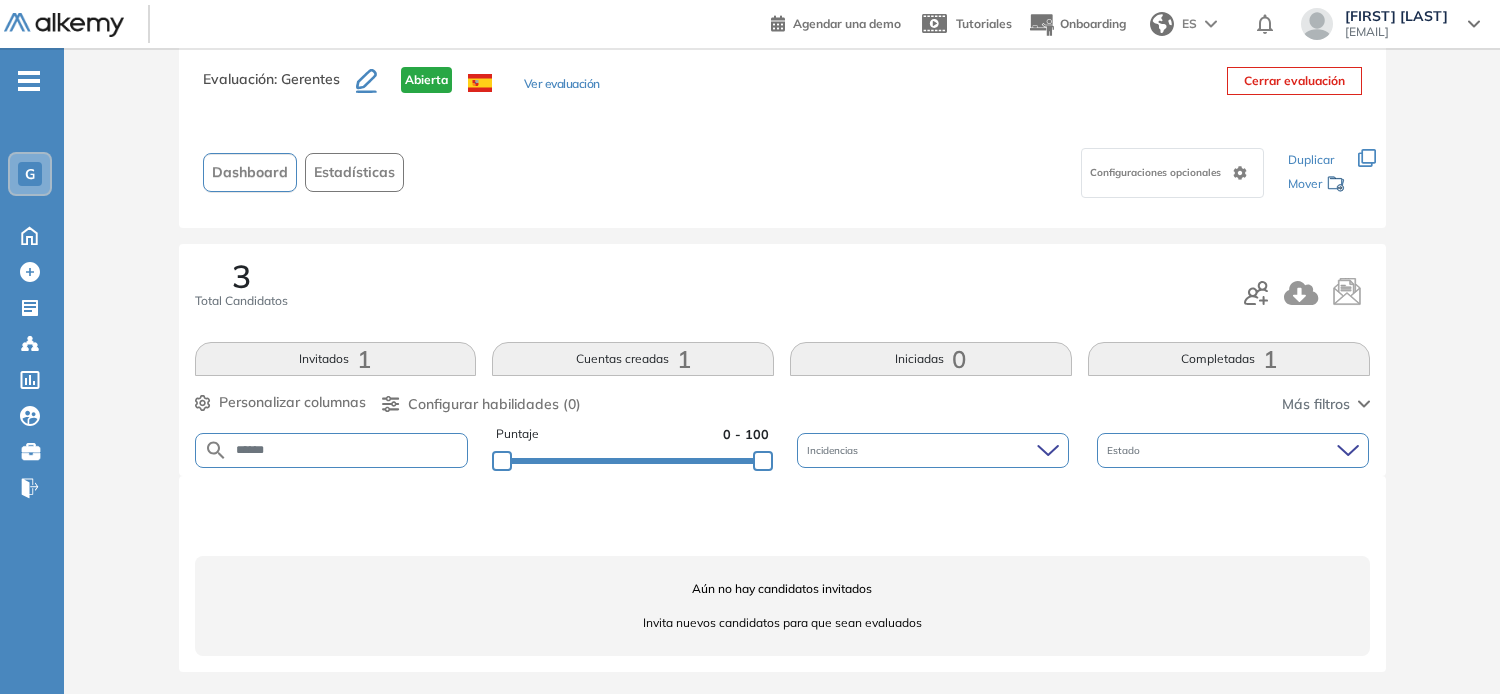 type on "******" 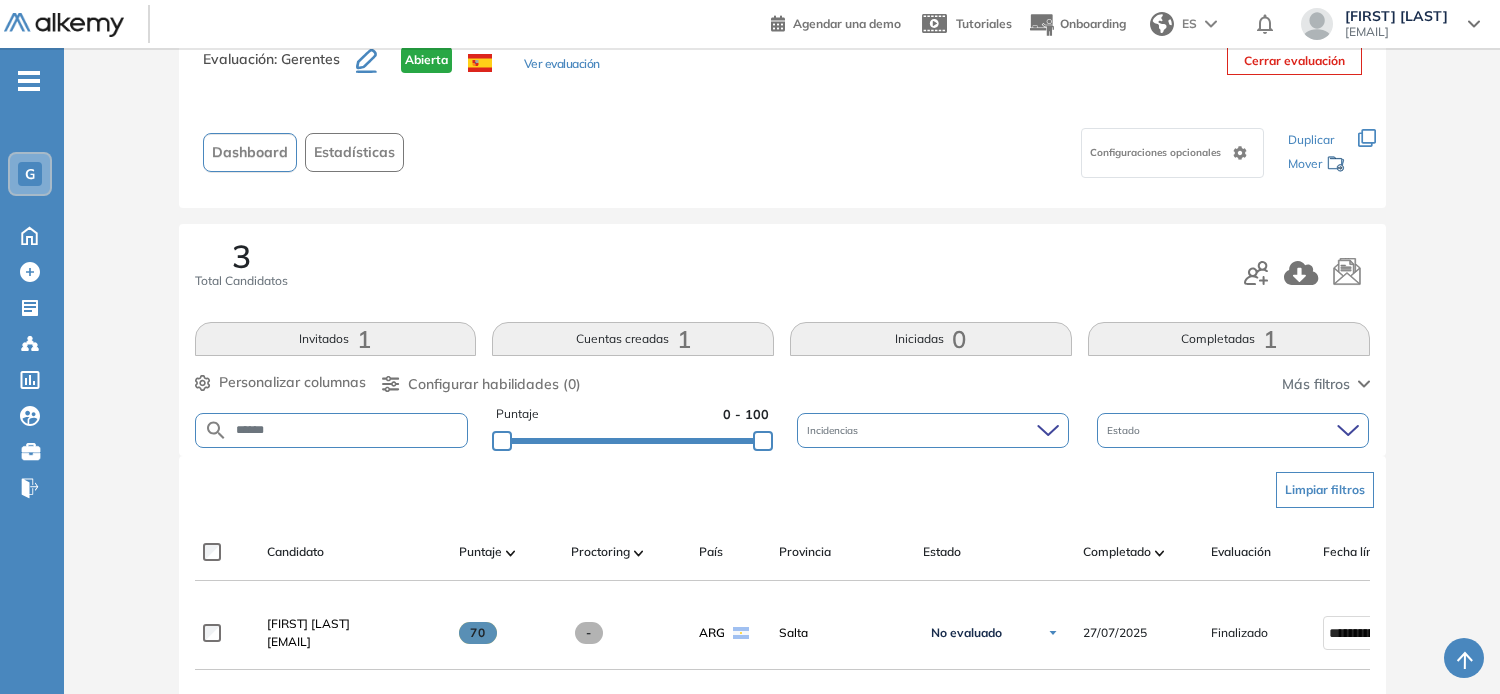 scroll, scrollTop: 300, scrollLeft: 0, axis: vertical 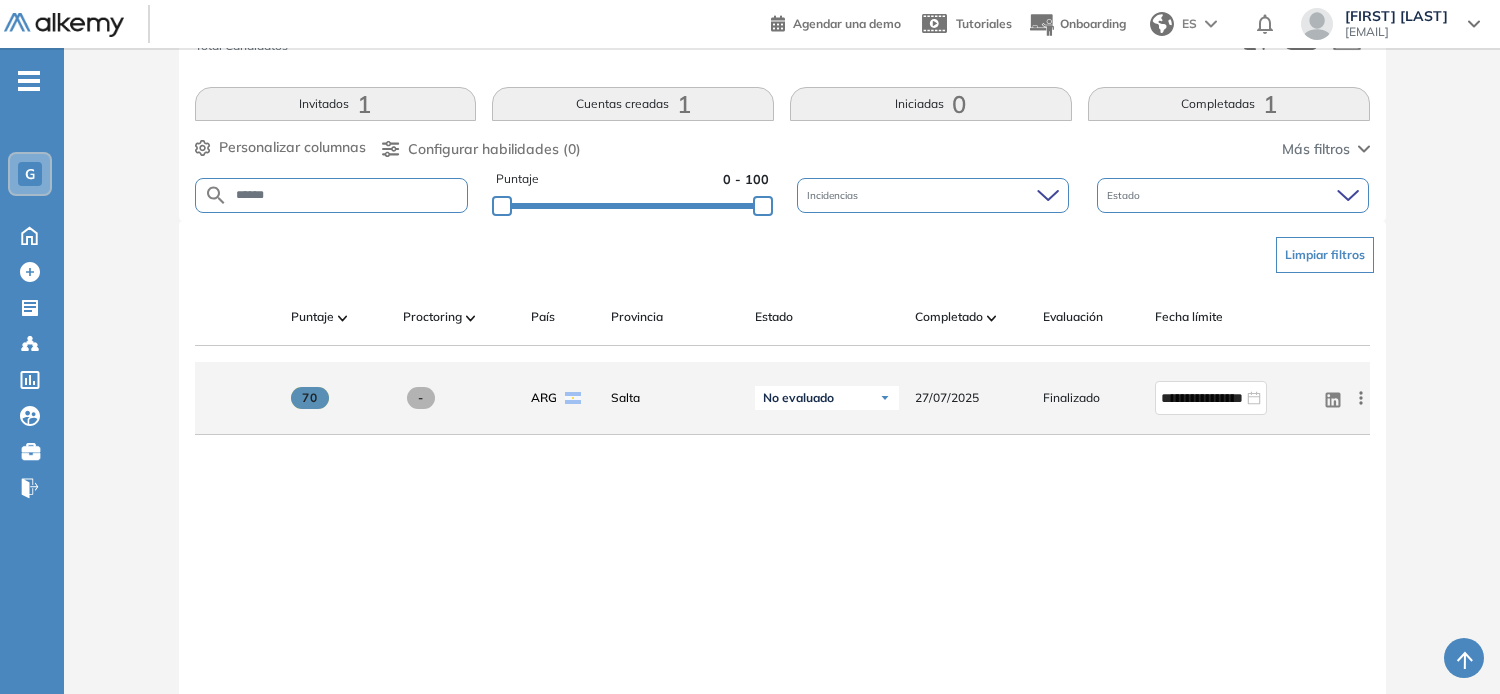 click 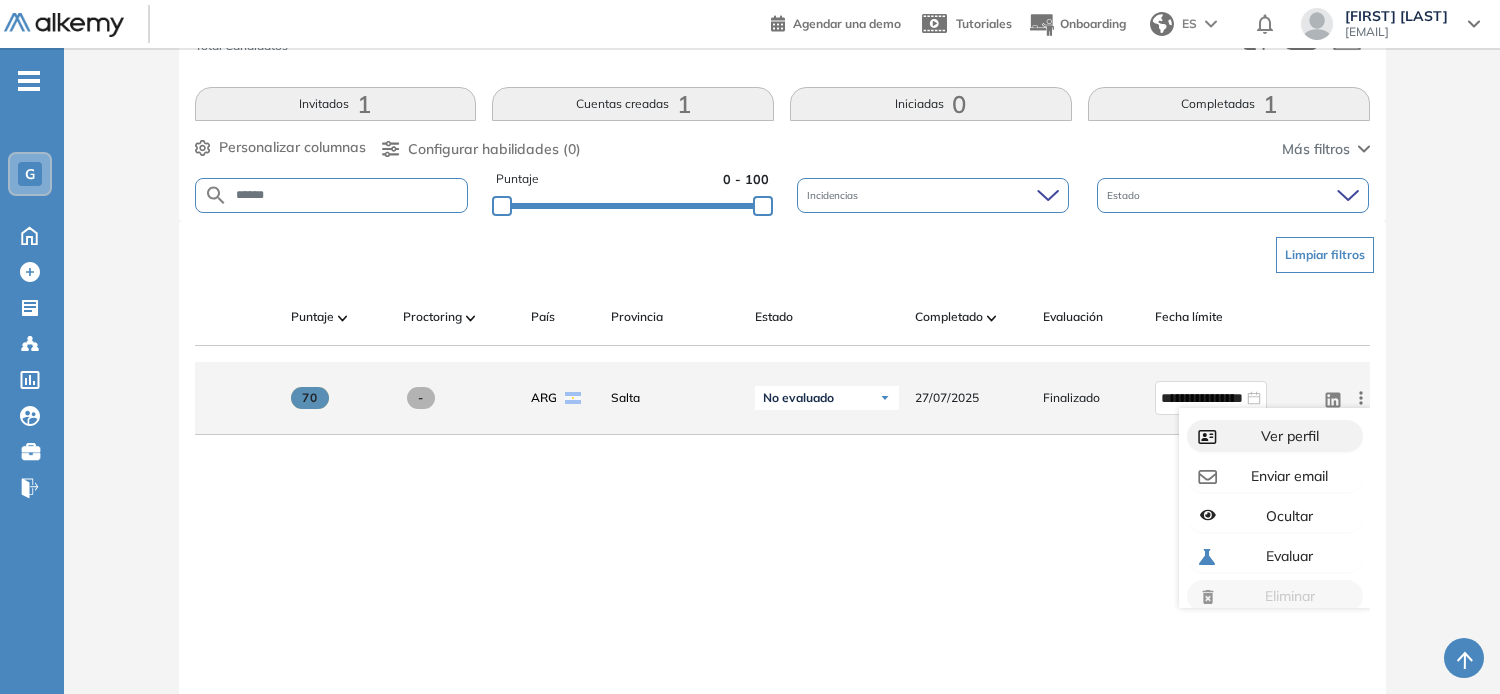click on "Ver perfil" at bounding box center [1288, 436] 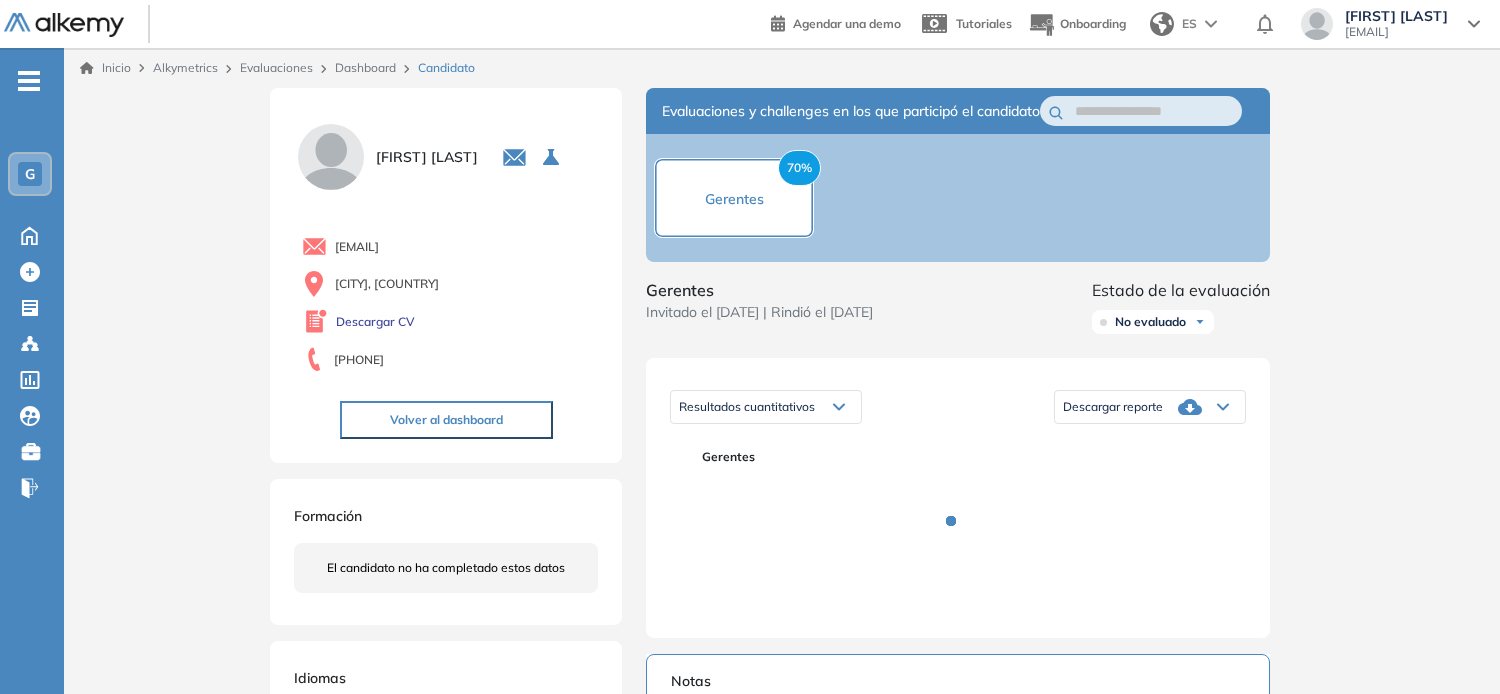 scroll, scrollTop: 100, scrollLeft: 0, axis: vertical 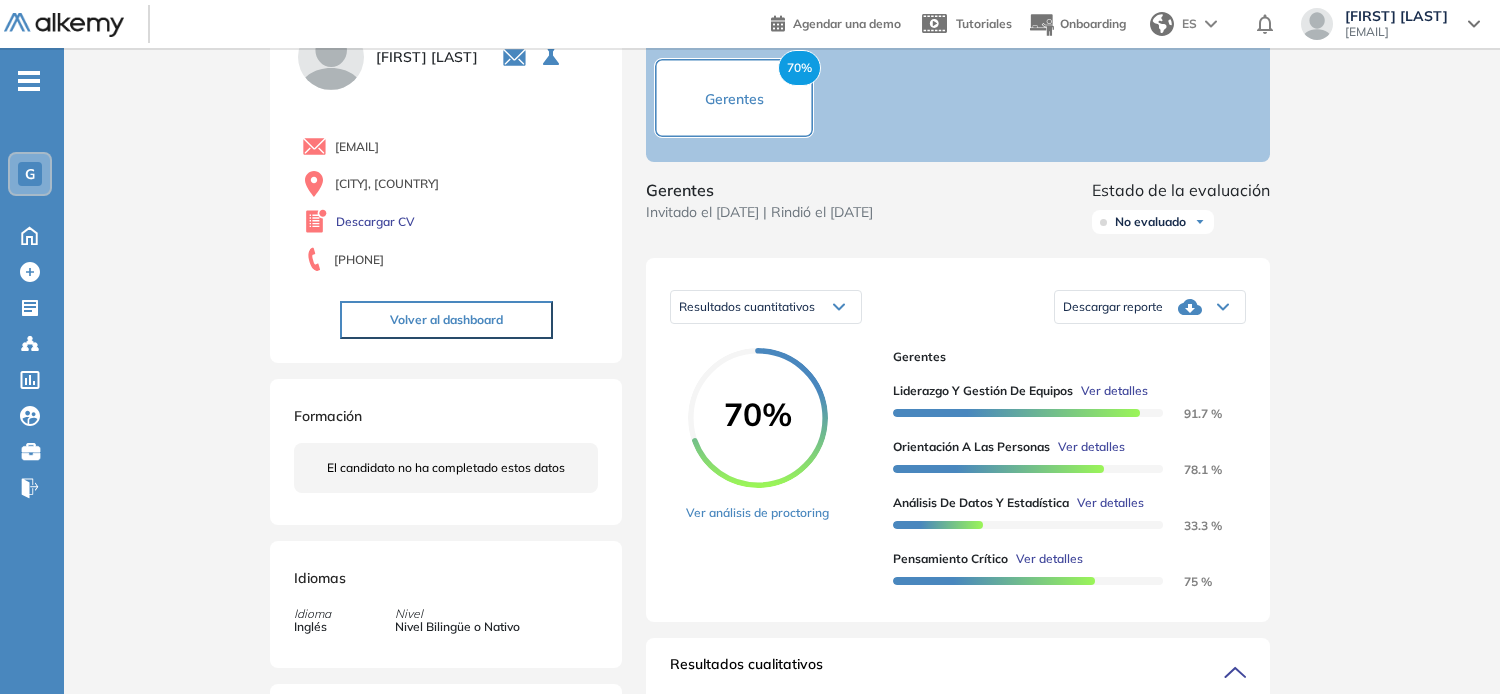 click on "Descargar reporte" at bounding box center (1113, 307) 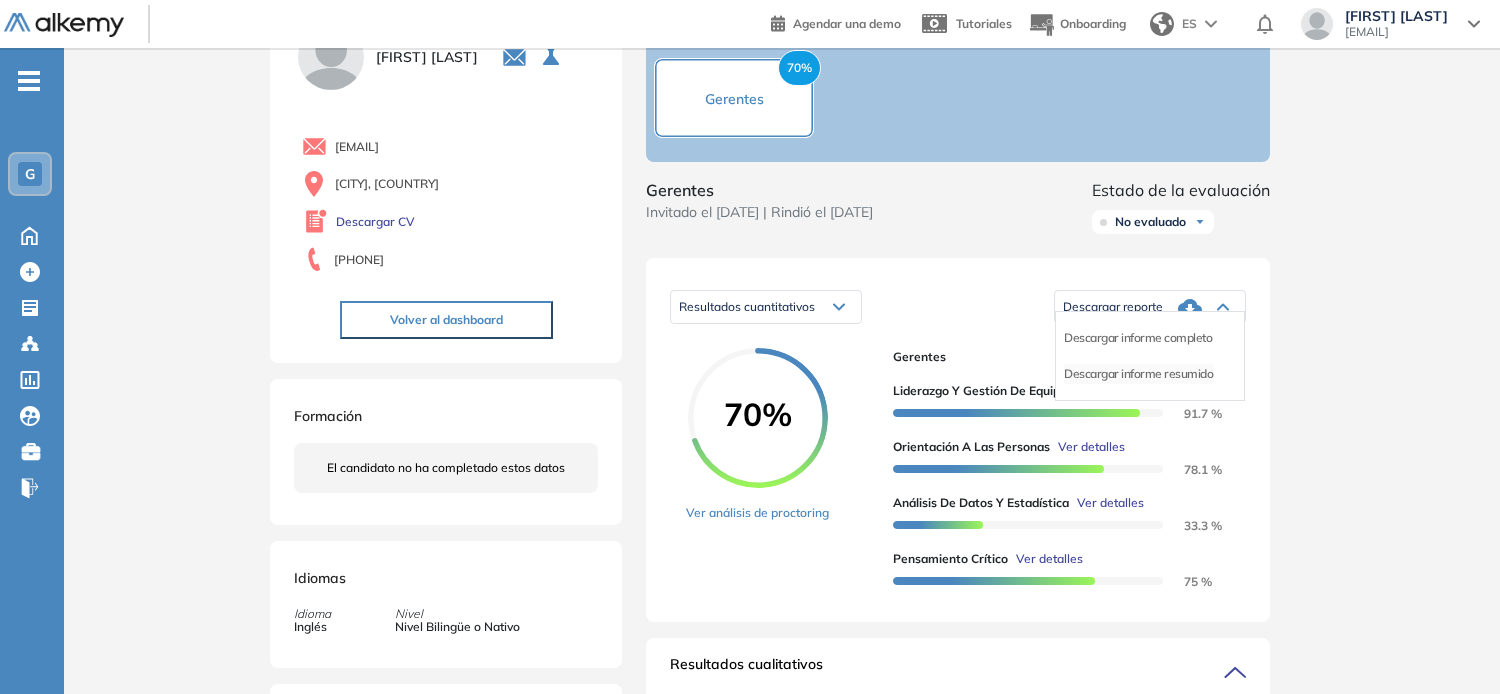 click on "Descargar informe resumido" at bounding box center [1138, 374] 